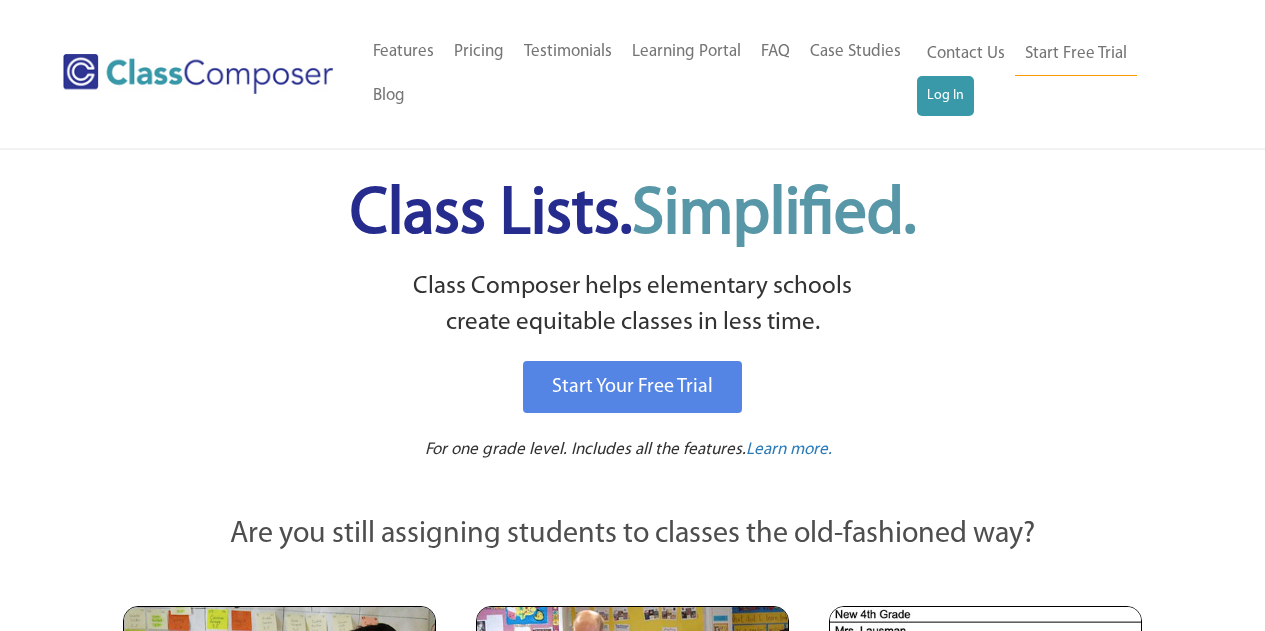 scroll, scrollTop: 0, scrollLeft: 0, axis: both 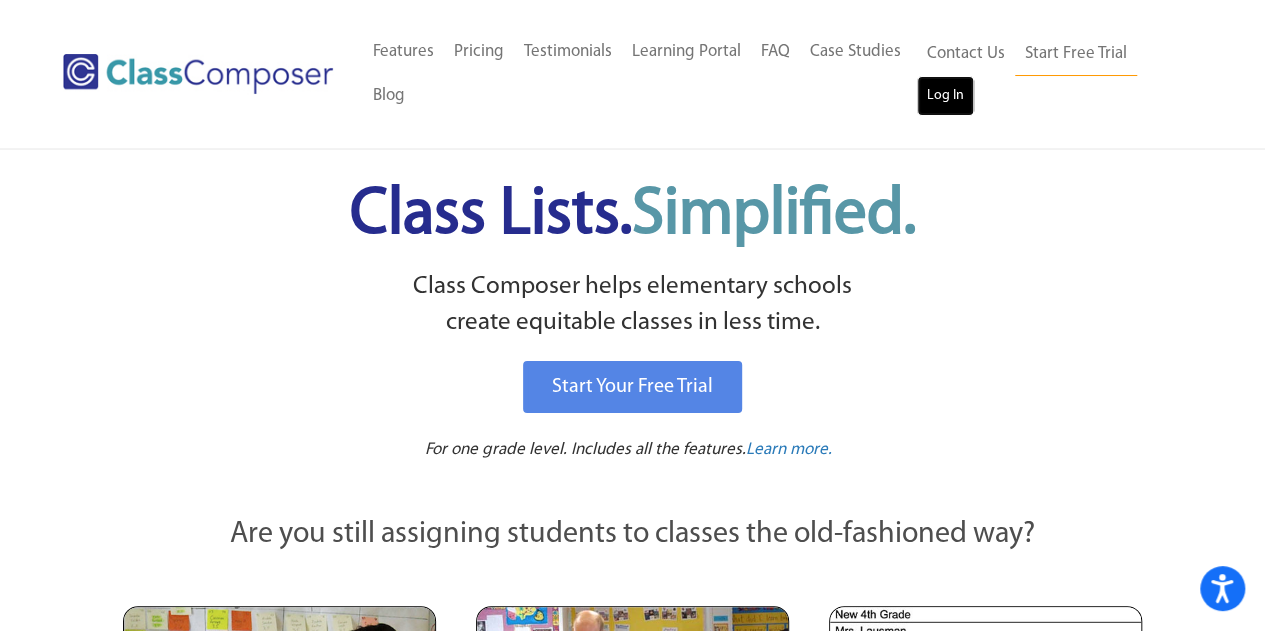 click on "Log In" at bounding box center [945, 96] 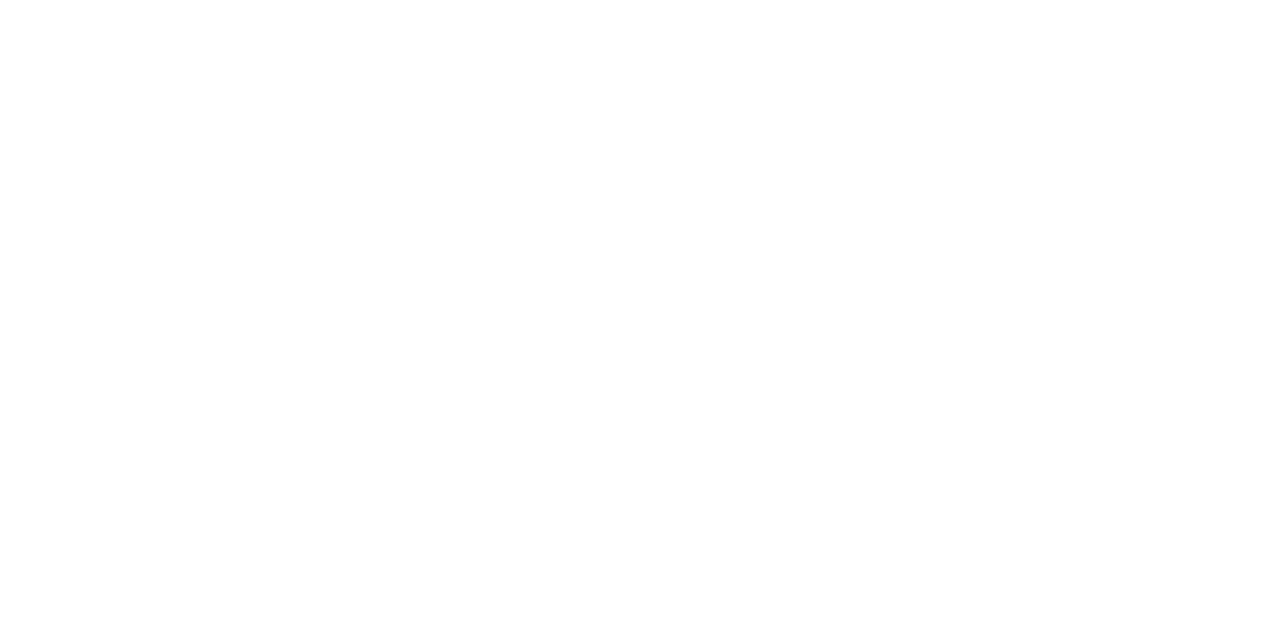 scroll, scrollTop: 0, scrollLeft: 0, axis: both 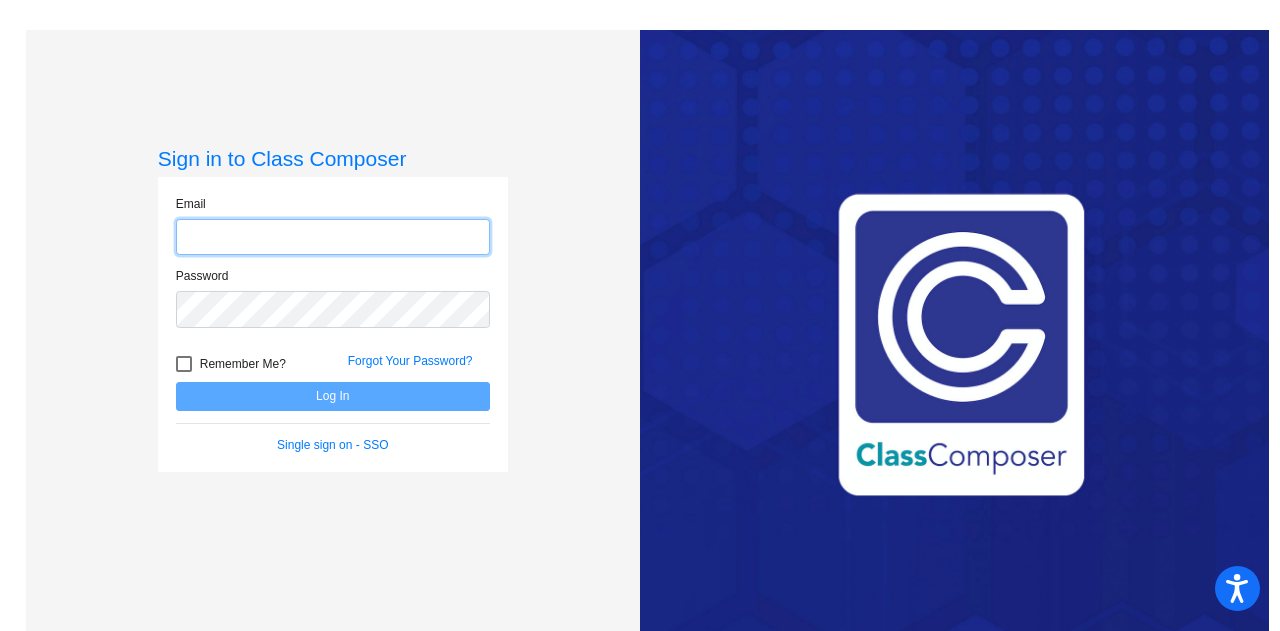 type on "[EMAIL]" 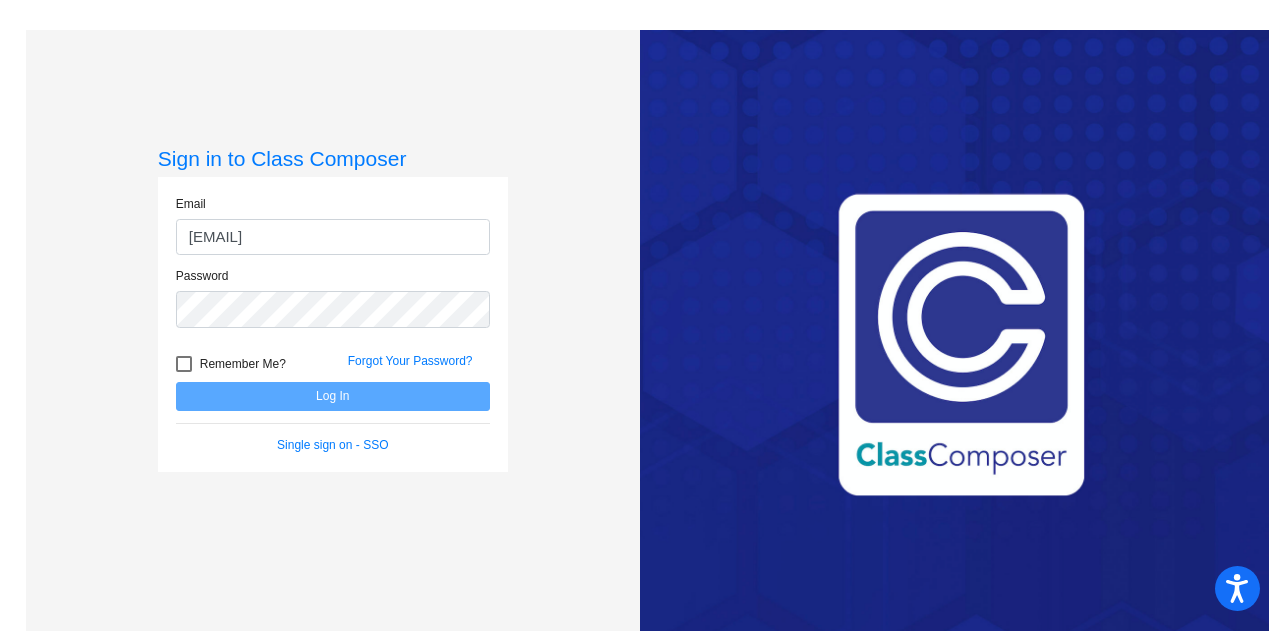 click at bounding box center (184, 364) 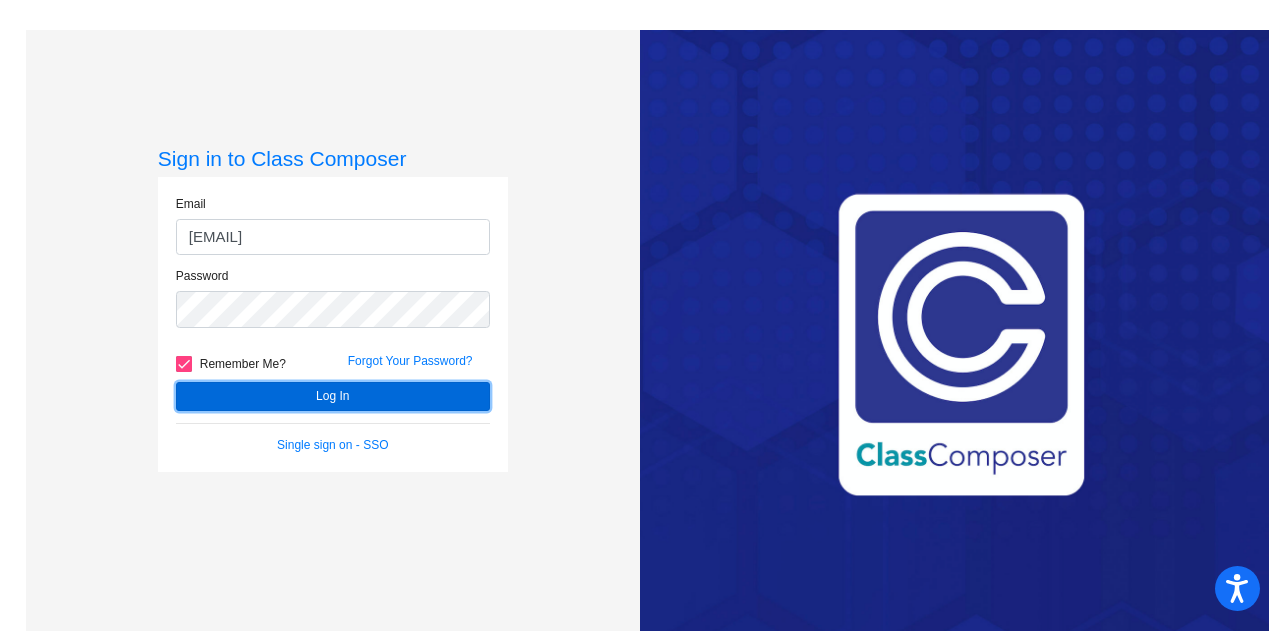 click on "Log In" 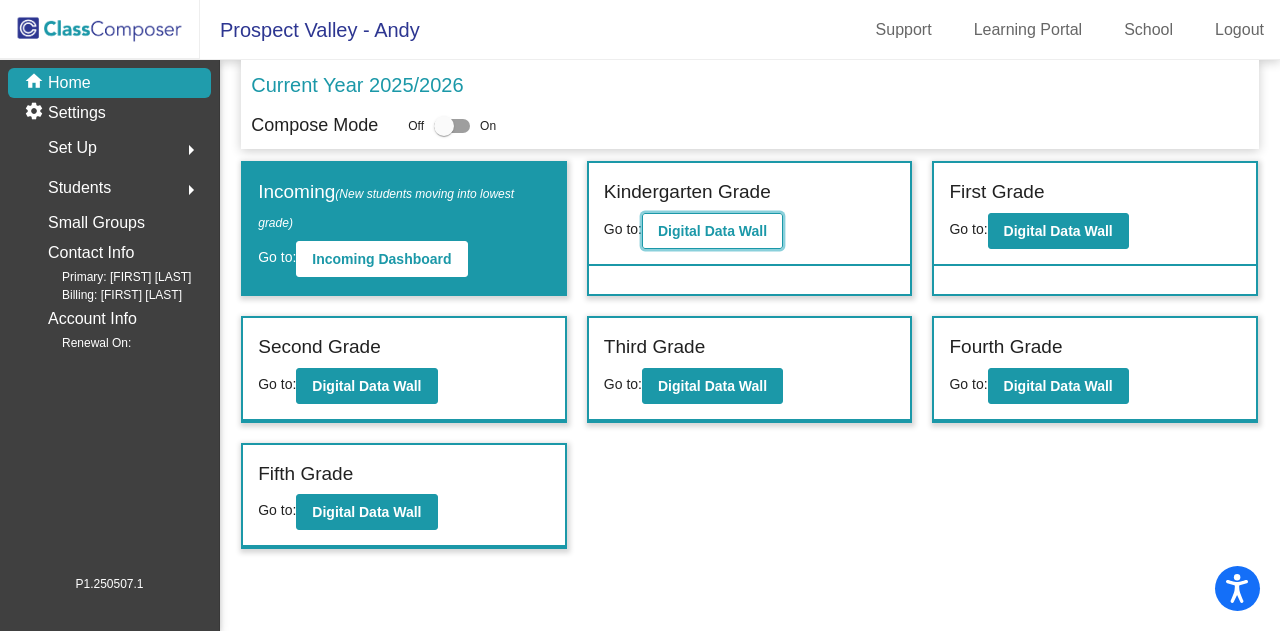 click on "Digital Data Wall" 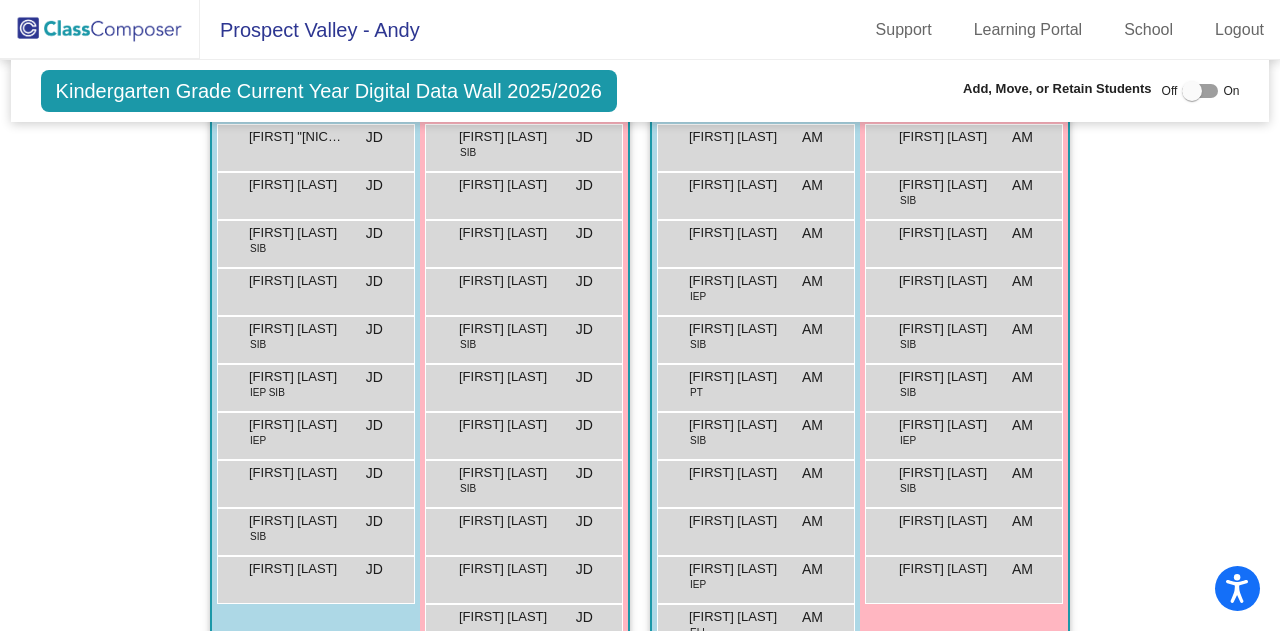 scroll, scrollTop: 0, scrollLeft: 0, axis: both 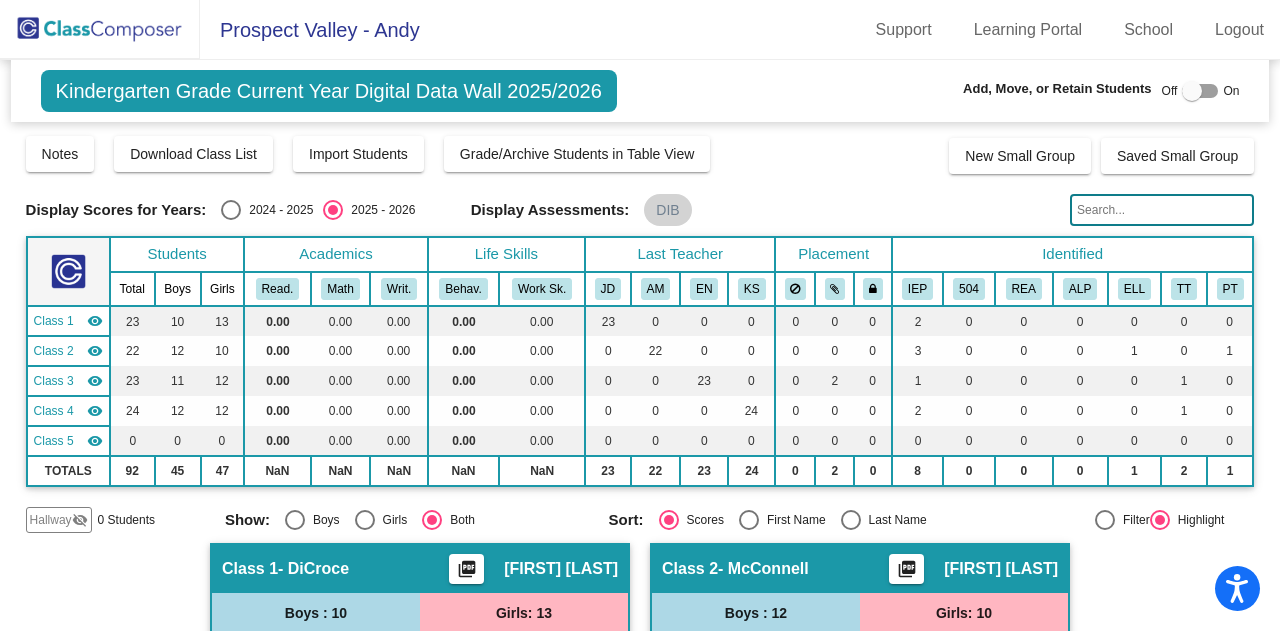 click 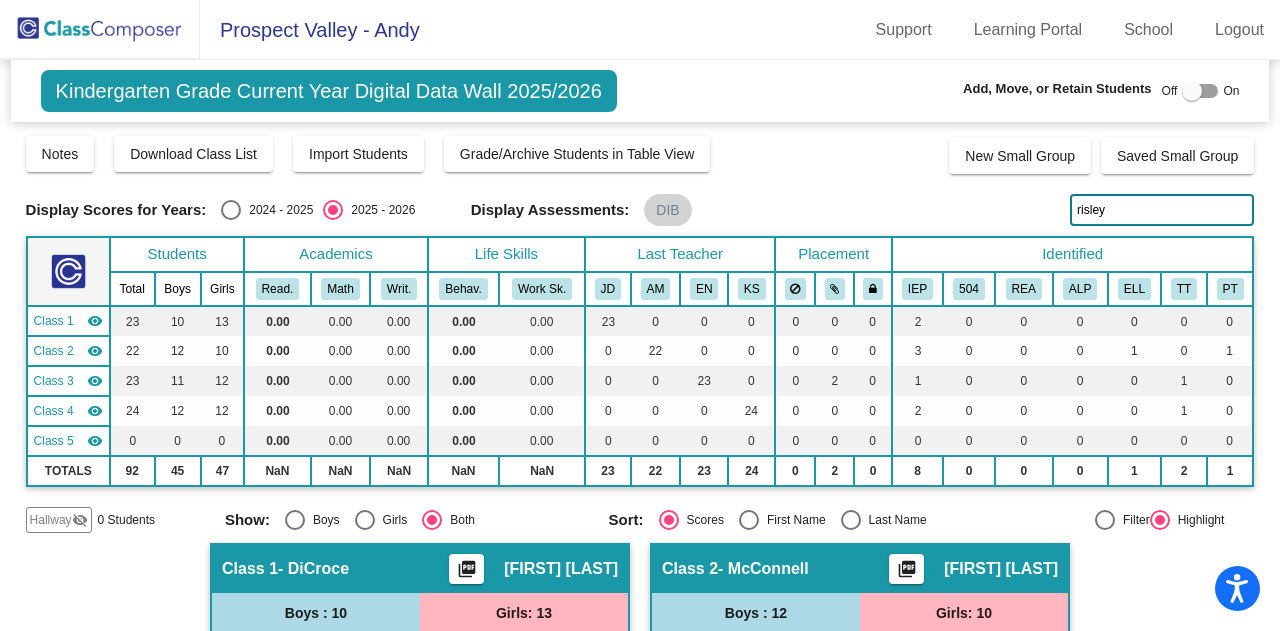 type on "risley" 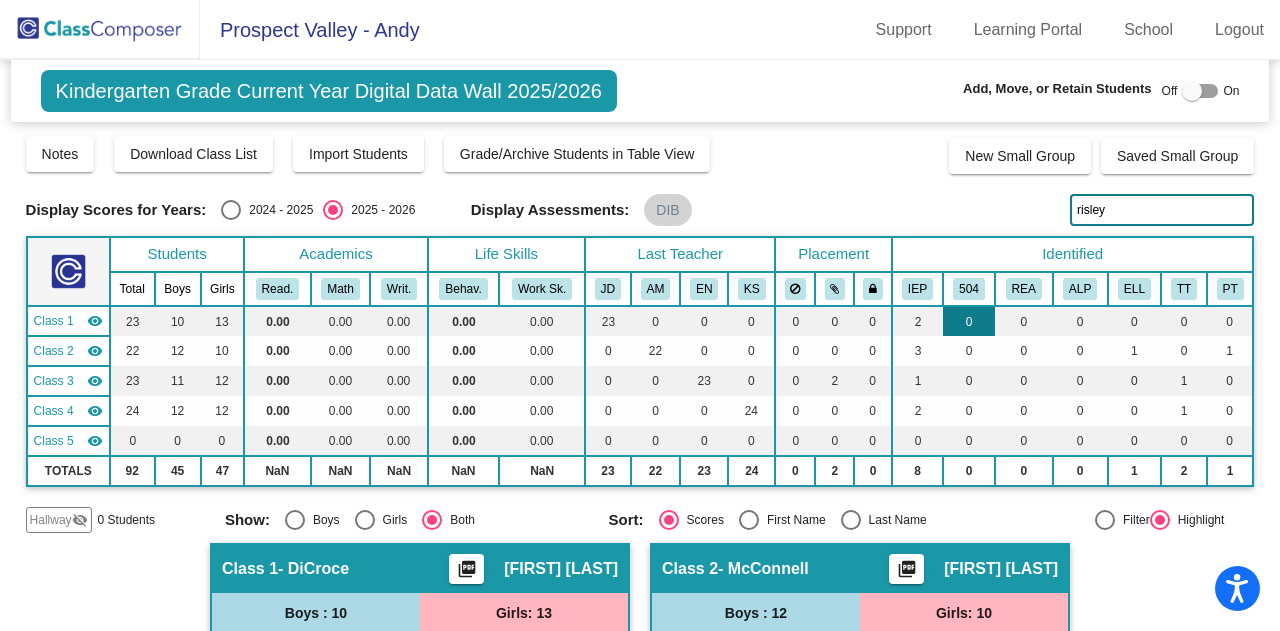 scroll, scrollTop: 145, scrollLeft: 0, axis: vertical 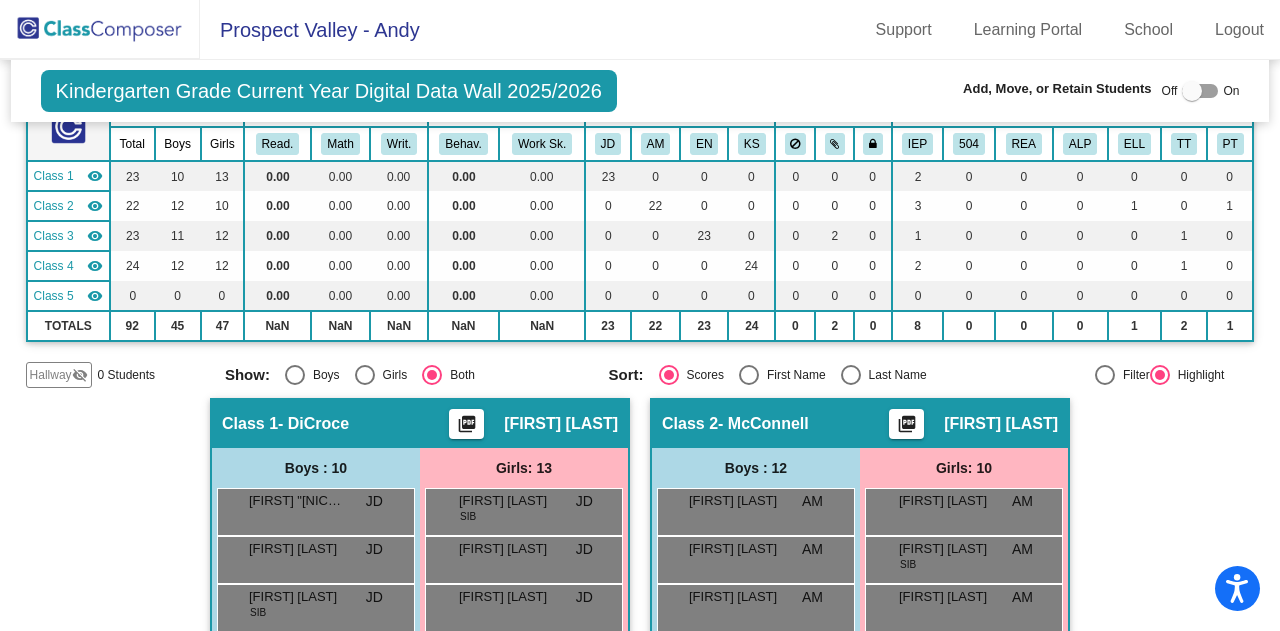 click on "REA" 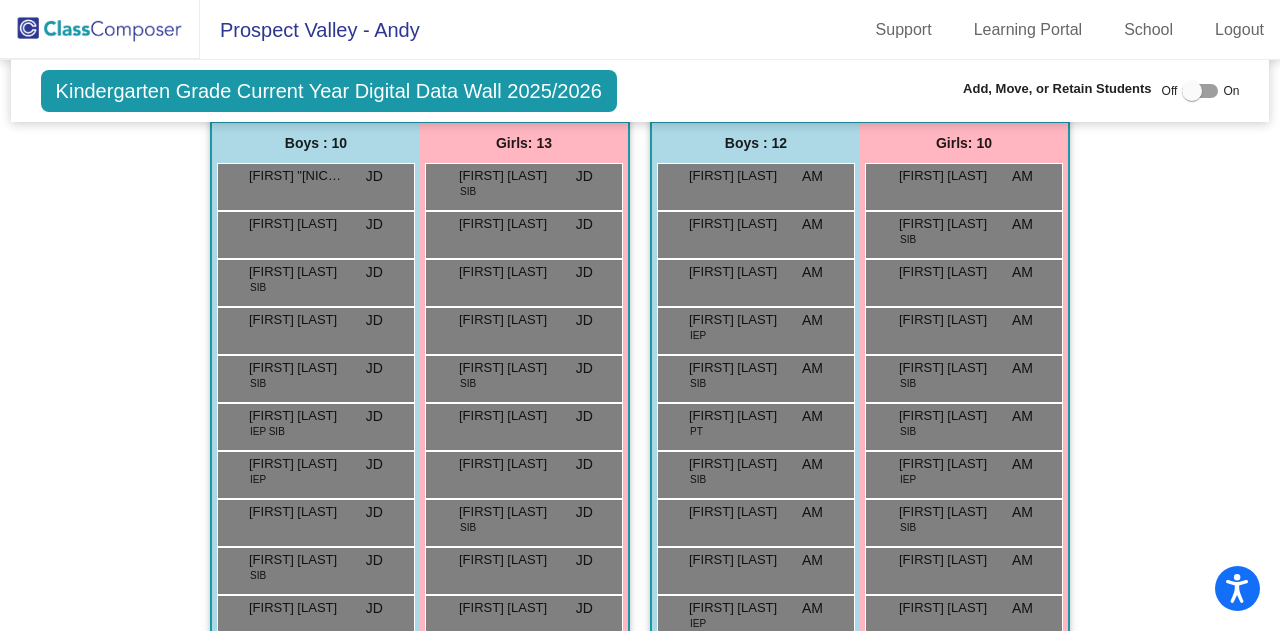 scroll, scrollTop: 344, scrollLeft: 0, axis: vertical 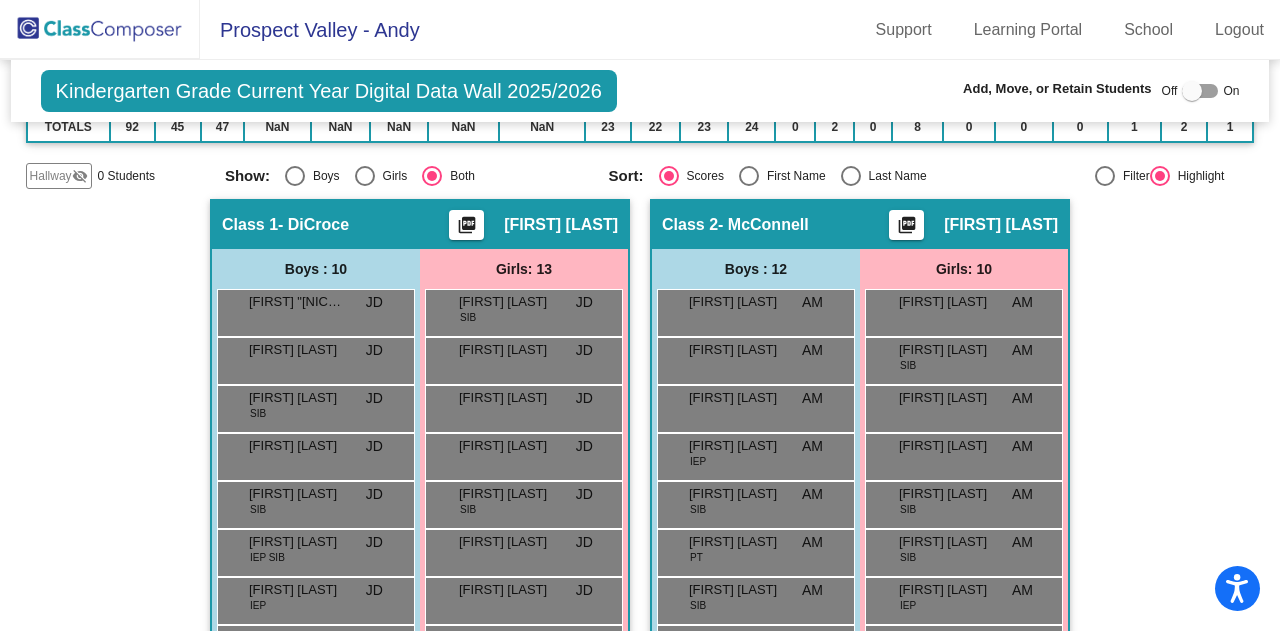 click at bounding box center (1200, 91) 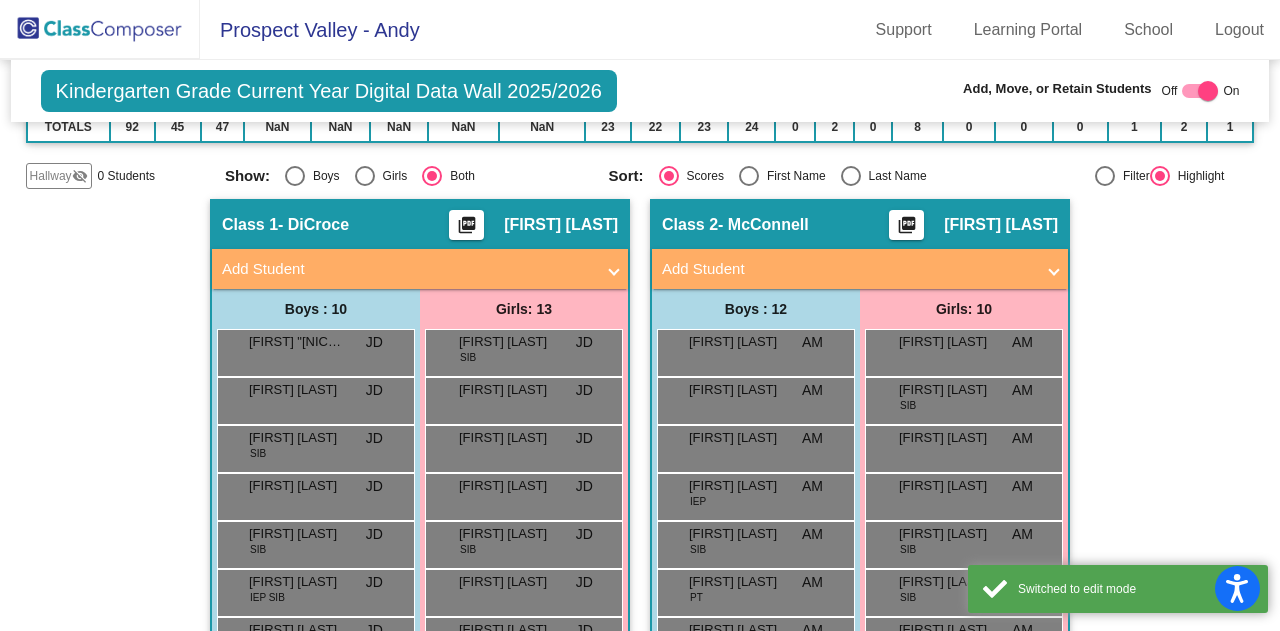 click on "Hallway   - Hallway Class  picture_as_pdf  Add Student  First Name Last Name Student Id  (Recommended)   Boy   Girl   Non Binary Add Close  Boys : 0    No Students   Girls: 0   No Students   Class 1   - DiCroce  picture_as_pdf [FIRST] [LAST]  Add Student  First Name Last Name Student Id  (Recommended)   Boy   Girl   Non Binary Add Close  Boys : 10  [FIRST] "[NICK]" [LAST] JD lock do_not_disturb_alt [FIRST] [LAST] JD lock do_not_disturb_alt [FIRST] [LAST] SIB JD lock do_not_disturb_alt [FIRST] [LAST] JD lock do_not_disturb_alt [FIRST] [LAST] SIB JD lock do_not_disturb_alt [FIRST] [LAST] IEP SIB JD lock do_not_disturb_alt [FIRST] [LAST] IEP JD lock do_not_disturb_alt [FIRST] [LAST] JD lock do_not_disturb_alt [FIRST] [LAST] SIB JD lock do_not_disturb_alt [FIRST] [LAST] JD lock do_not_disturb_alt Girls: 13 [FIRST] [LAST] SIB JD lock do_not_disturb_alt [FIRST] [LAST] JD lock do_not_disturb_alt [FIRST] [LAST] JD lock do_not_disturb_alt [FIRST] [LAST] JD lock do_not_disturb_alt [FIRST] [LAST] SIB JD lock do_not_disturb_alt JD JD" 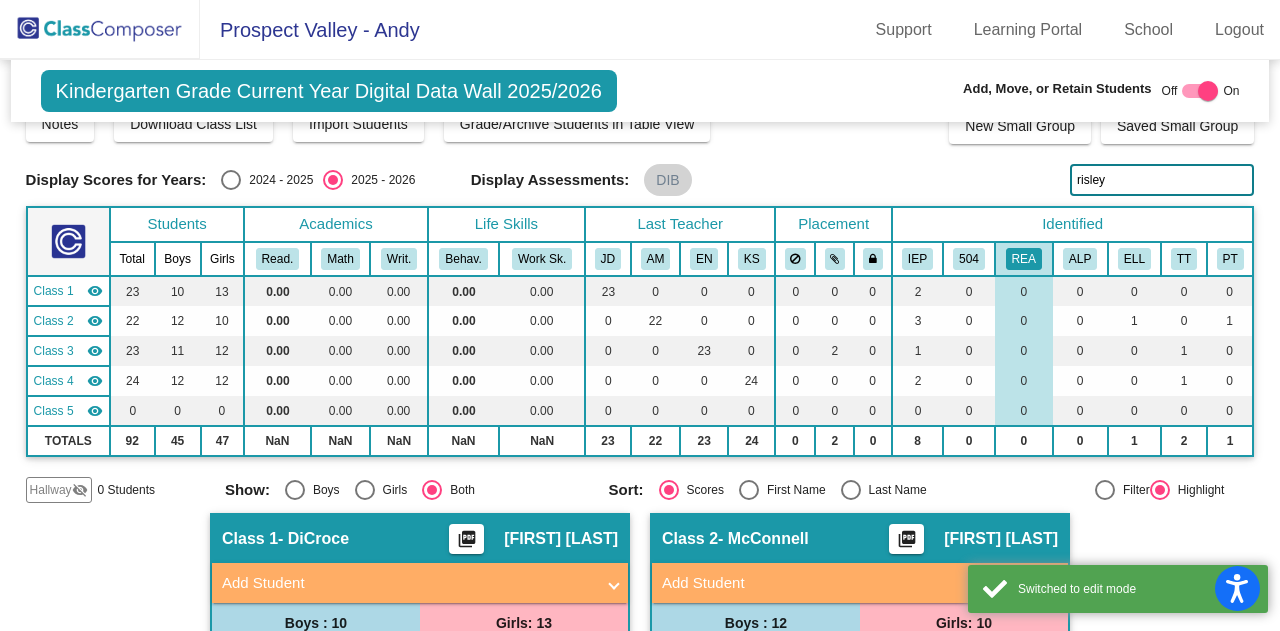 scroll, scrollTop: 0, scrollLeft: 0, axis: both 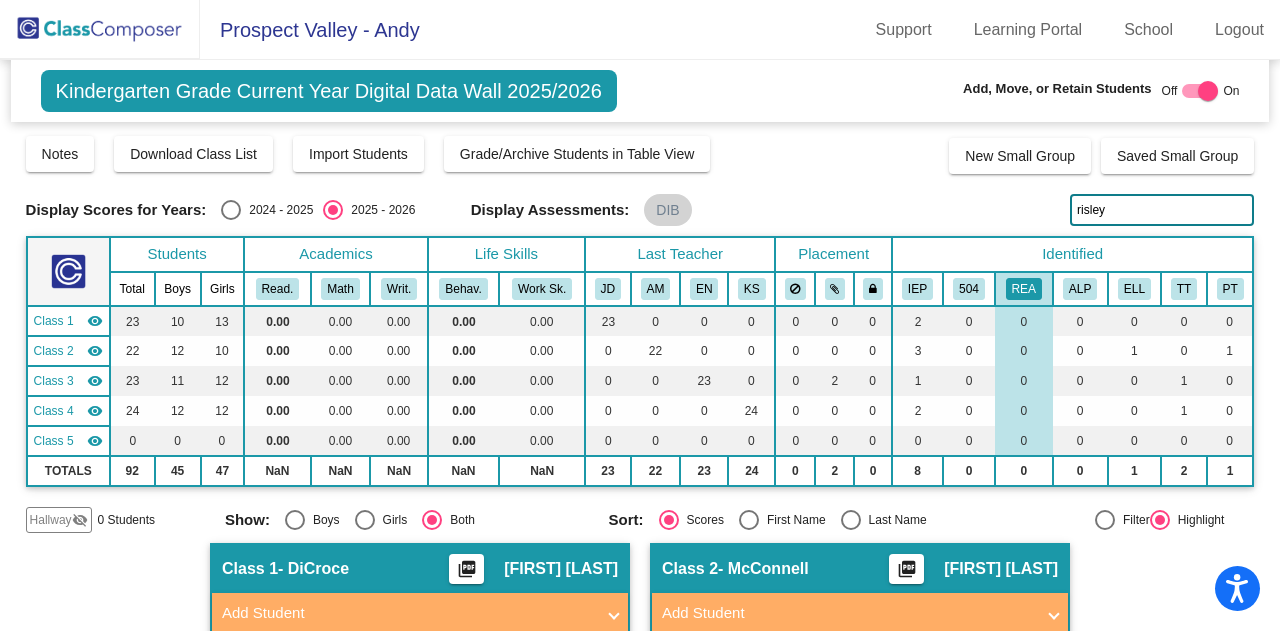 click on "risley" 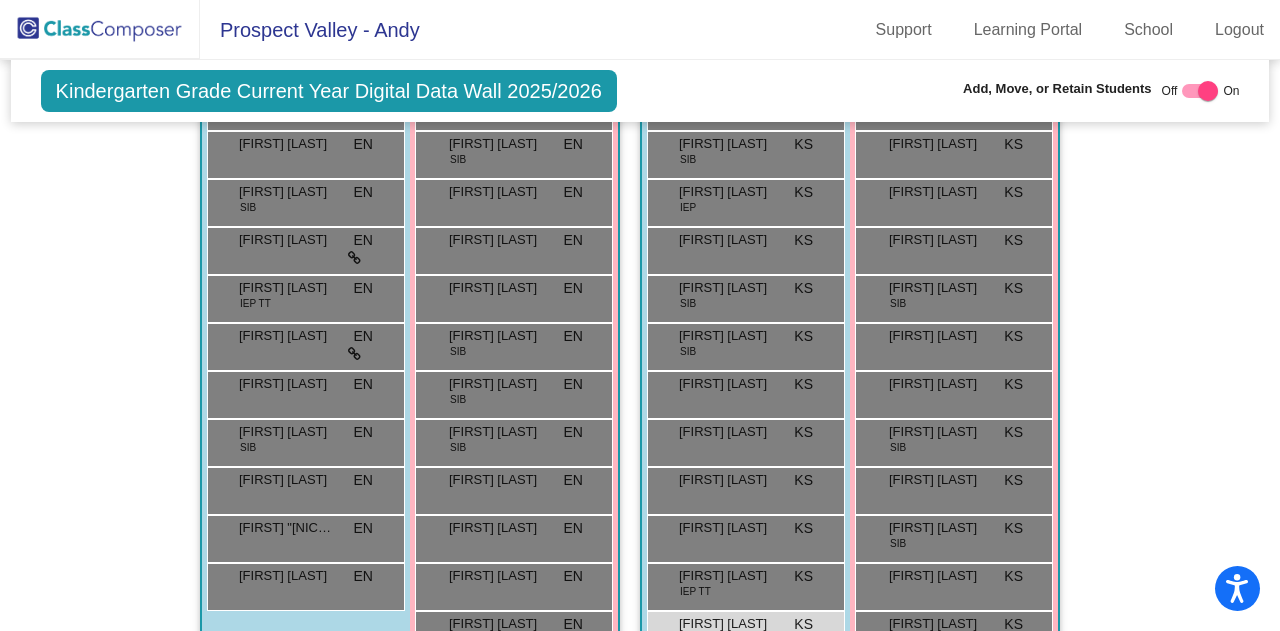 scroll, scrollTop: 1366, scrollLeft: 0, axis: vertical 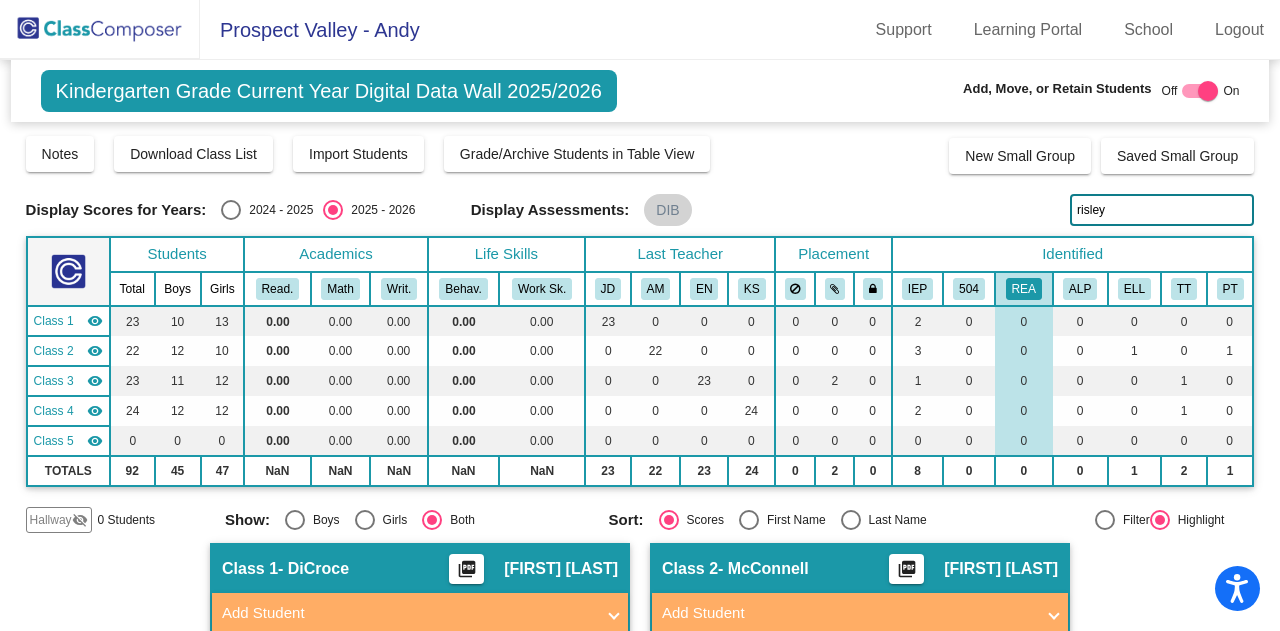 drag, startPoint x: 1109, startPoint y: 211, endPoint x: 1041, endPoint y: 209, distance: 68.0294 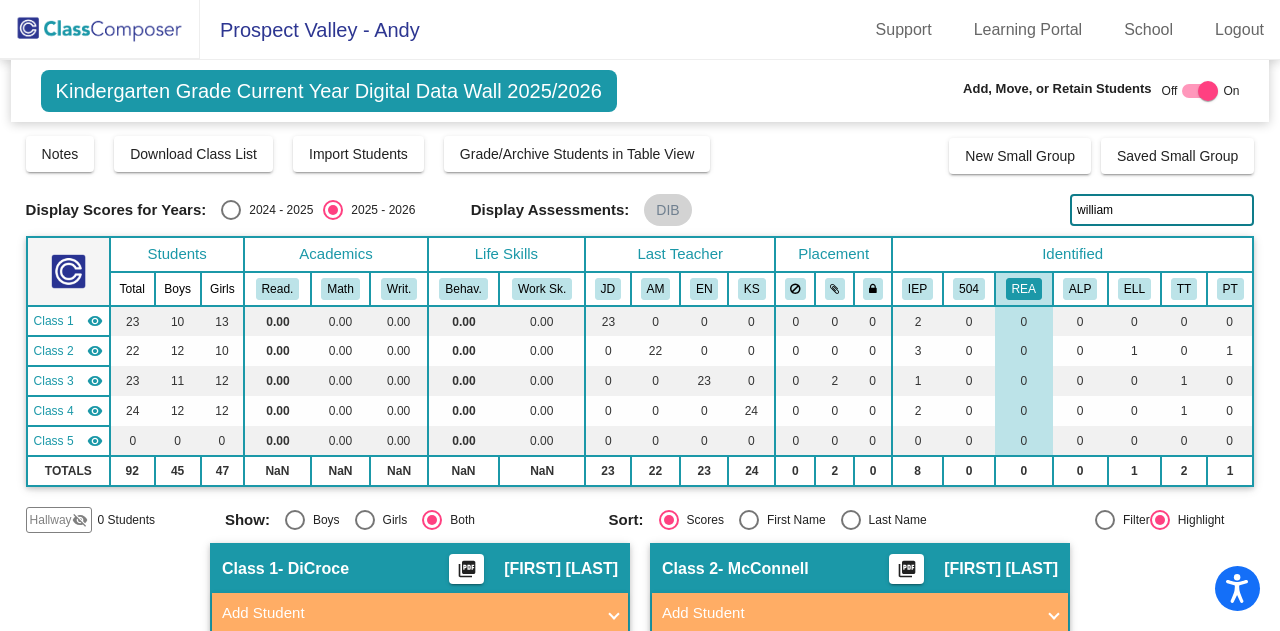 type on "william" 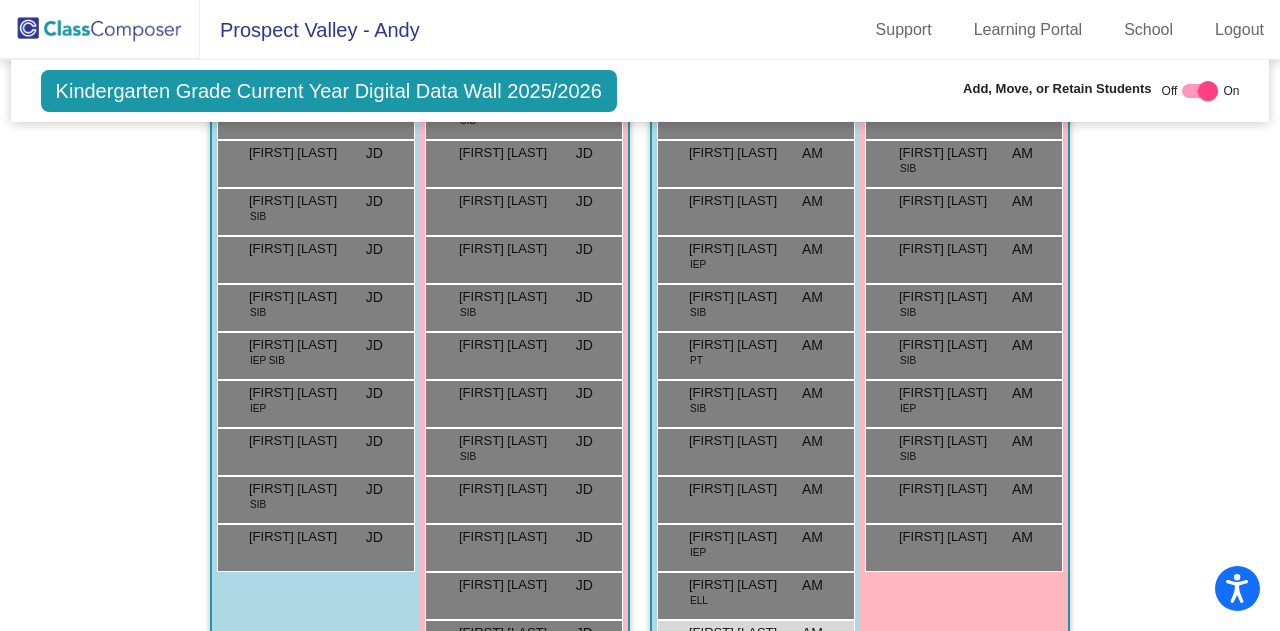 scroll, scrollTop: 577, scrollLeft: 0, axis: vertical 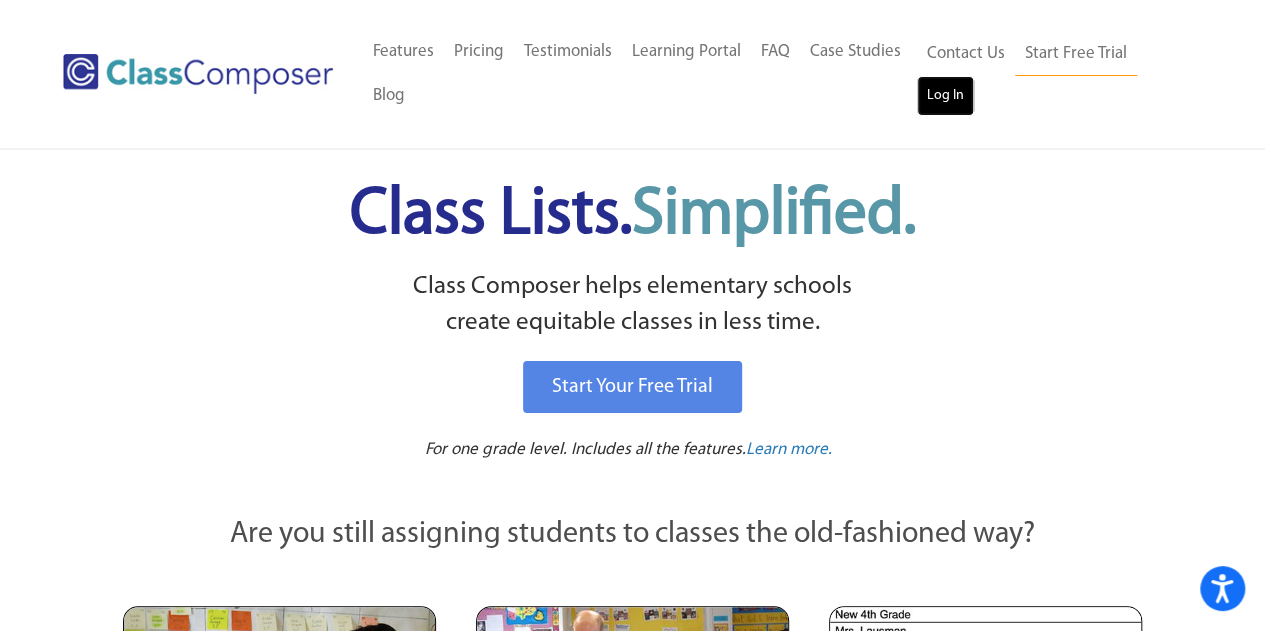 click on "Log In" at bounding box center [945, 96] 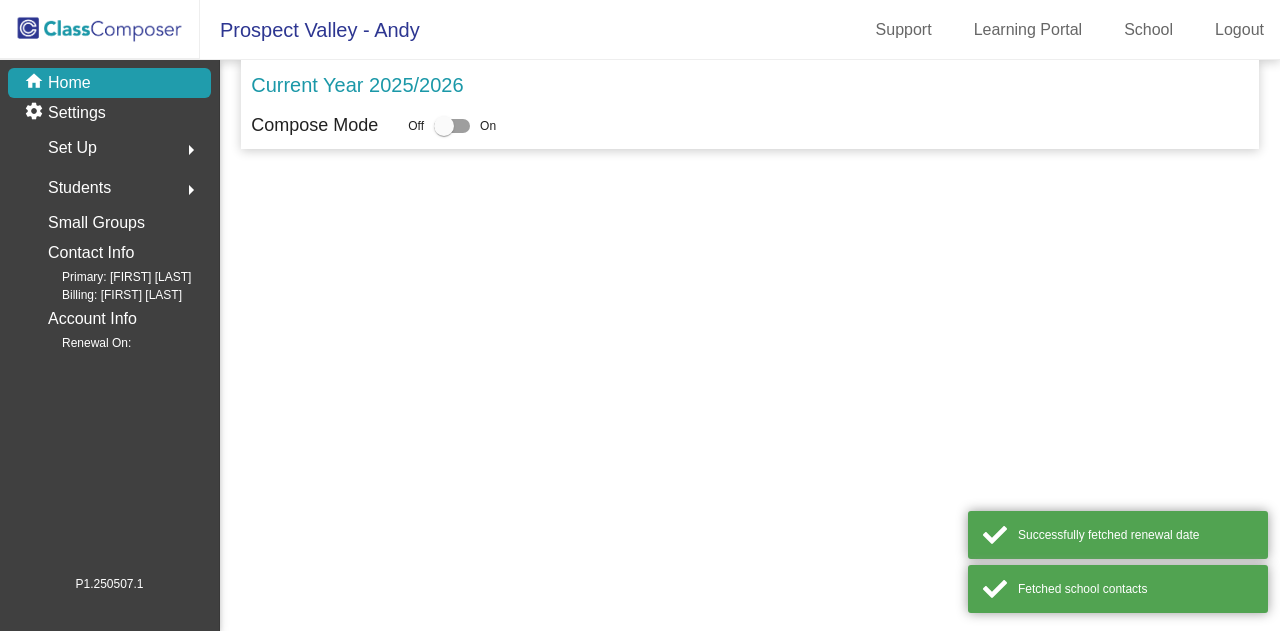 scroll, scrollTop: 0, scrollLeft: 0, axis: both 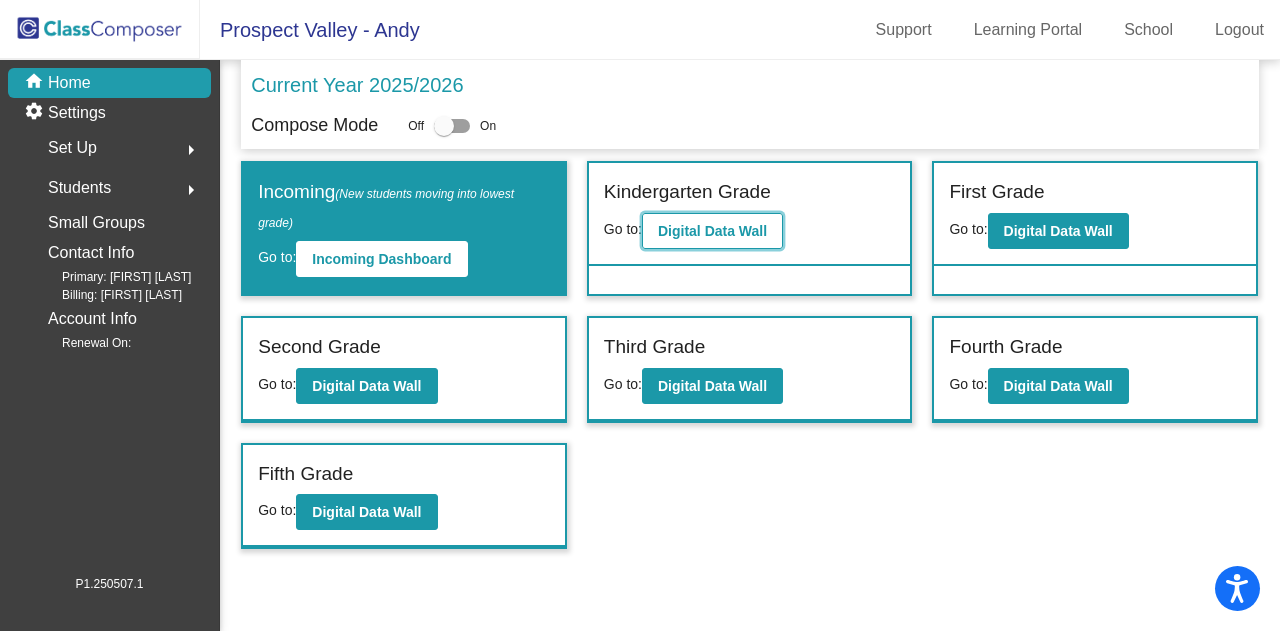 click on "Digital Data Wall" 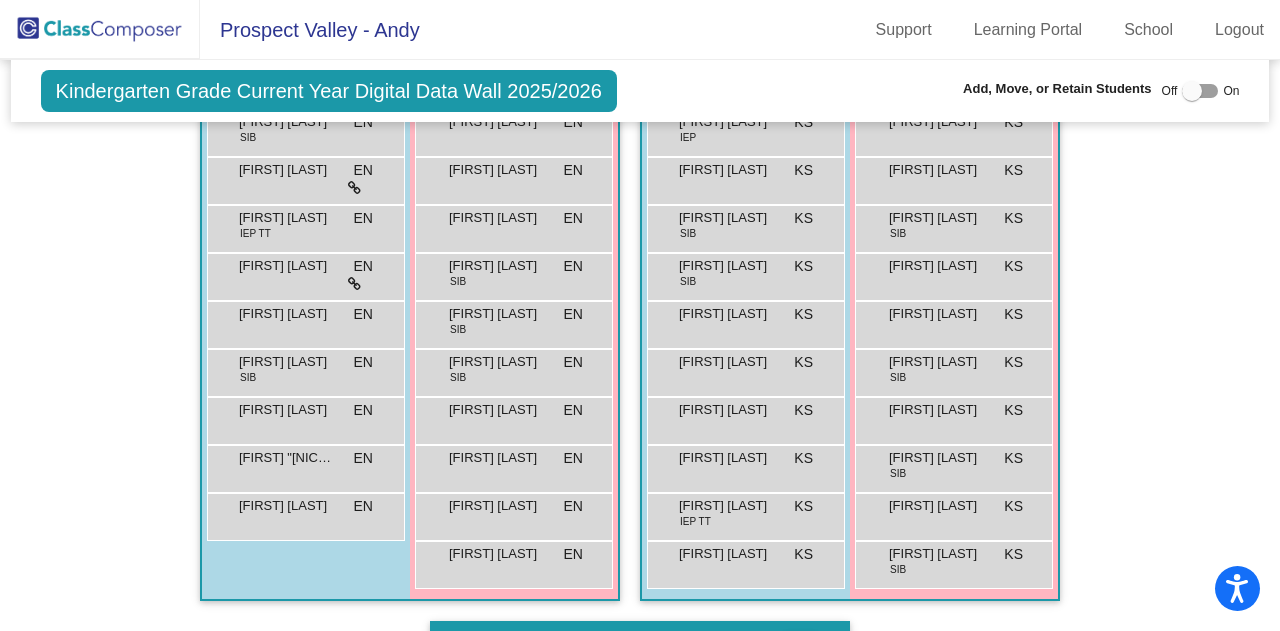 scroll, scrollTop: 1365, scrollLeft: 0, axis: vertical 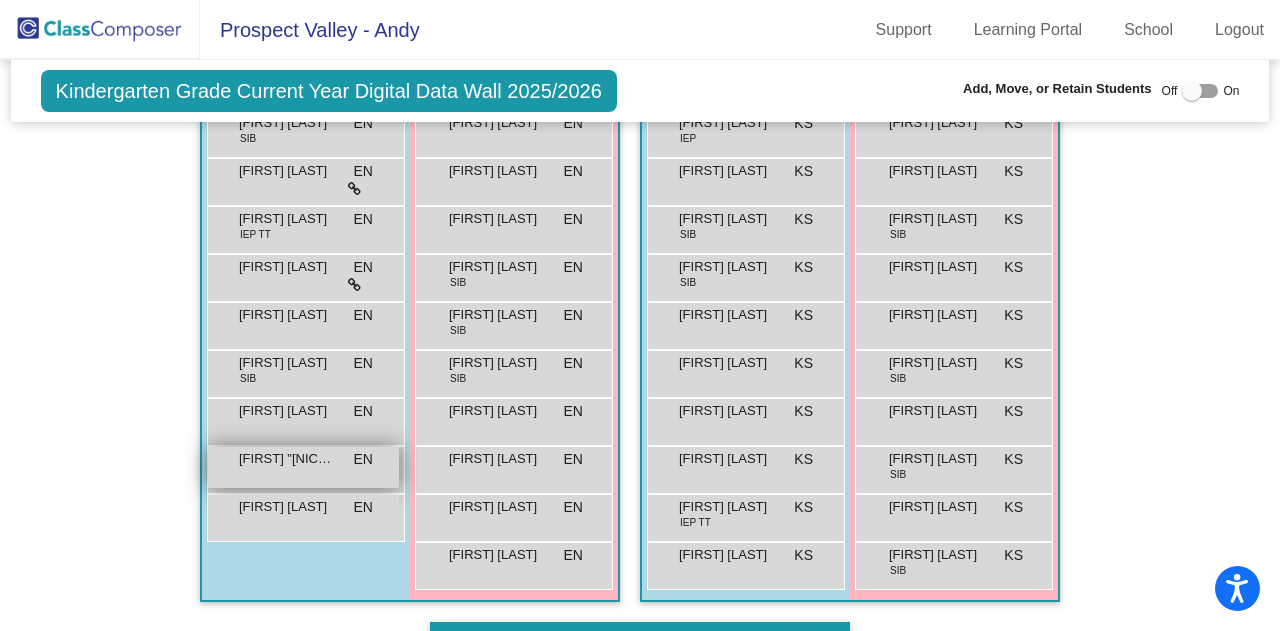 click on "[FIRST] "[NICK]" [LAST] EN lock do_not_disturb_alt" at bounding box center (303, 467) 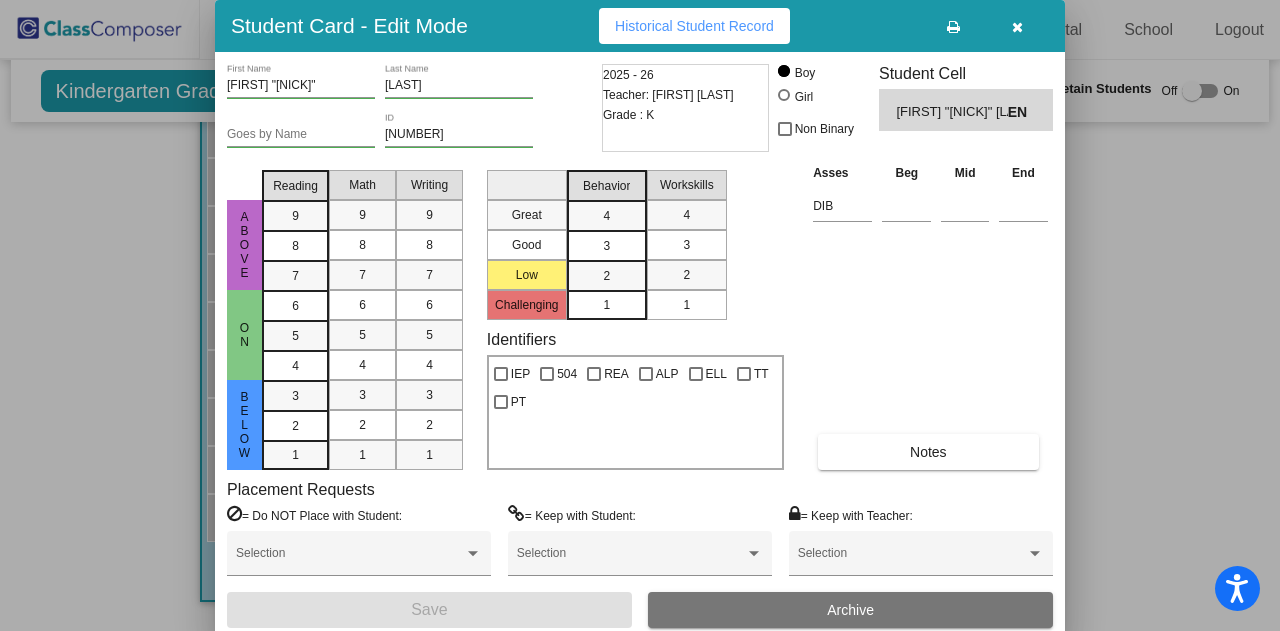 click at bounding box center (1017, 26) 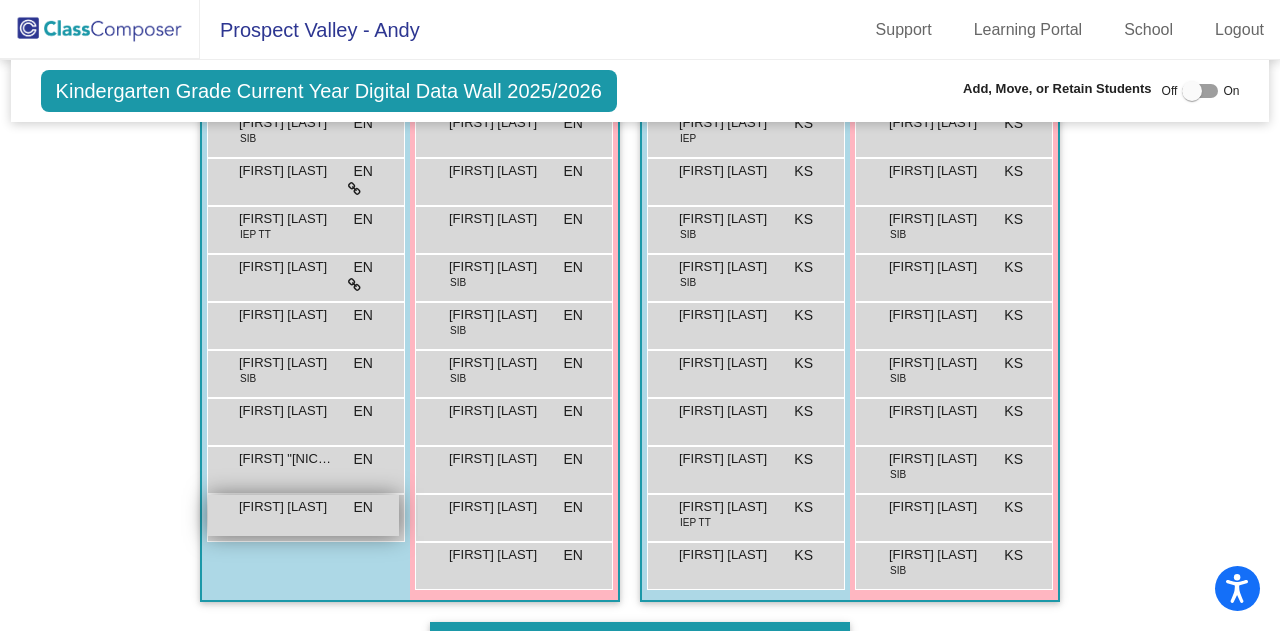click on "[FIRST] [LAST] EN lock do_not_disturb_alt" at bounding box center [303, 515] 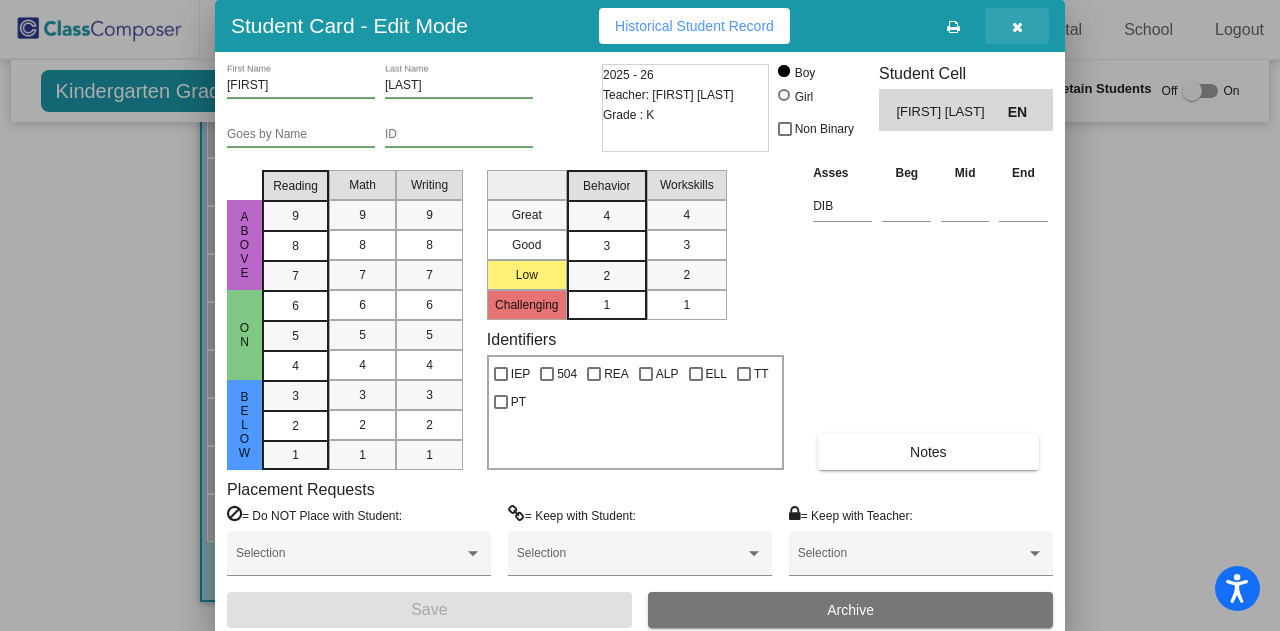 click at bounding box center [1017, 27] 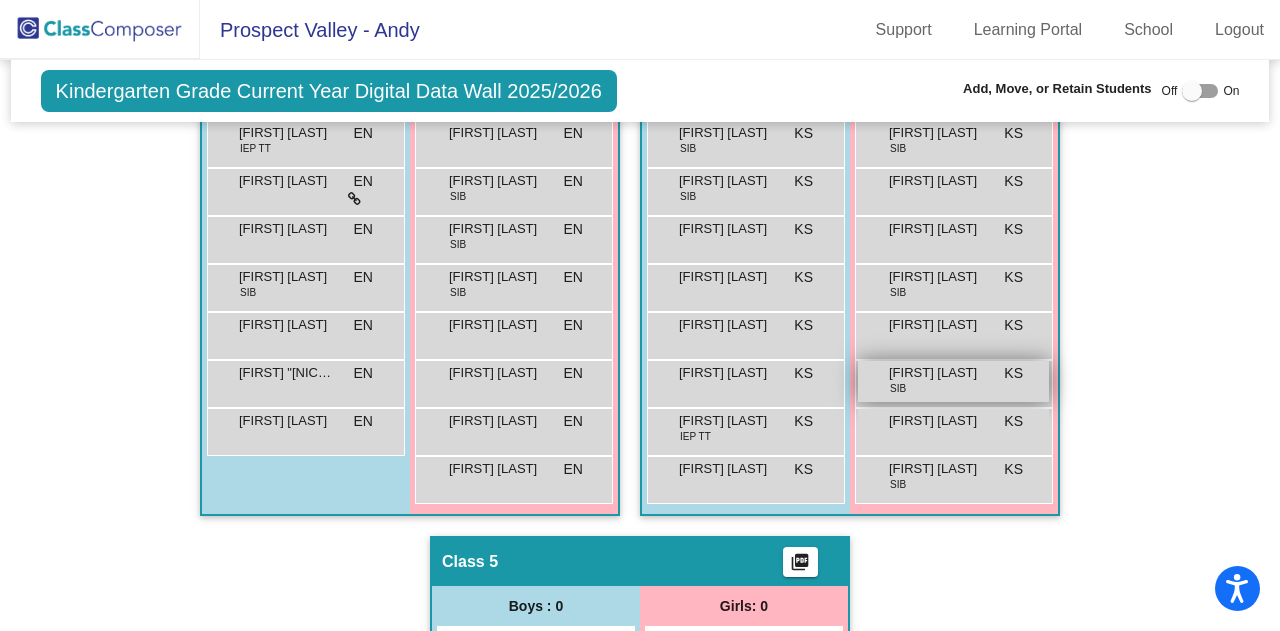 scroll, scrollTop: 1452, scrollLeft: 0, axis: vertical 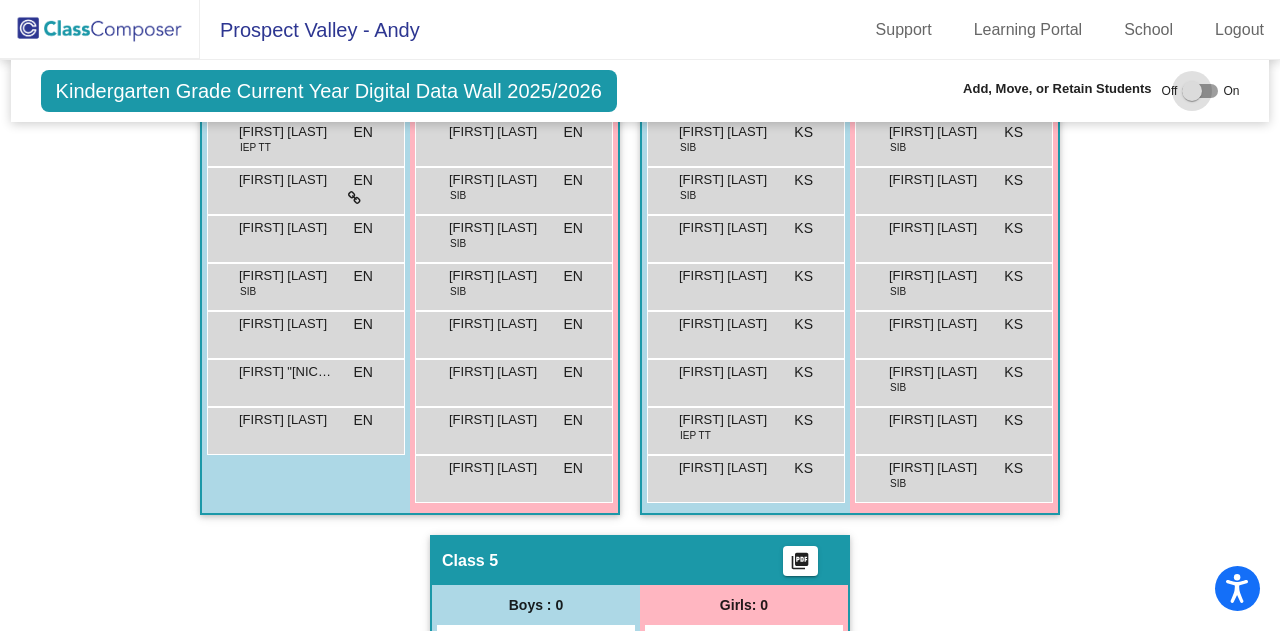click at bounding box center (1200, 91) 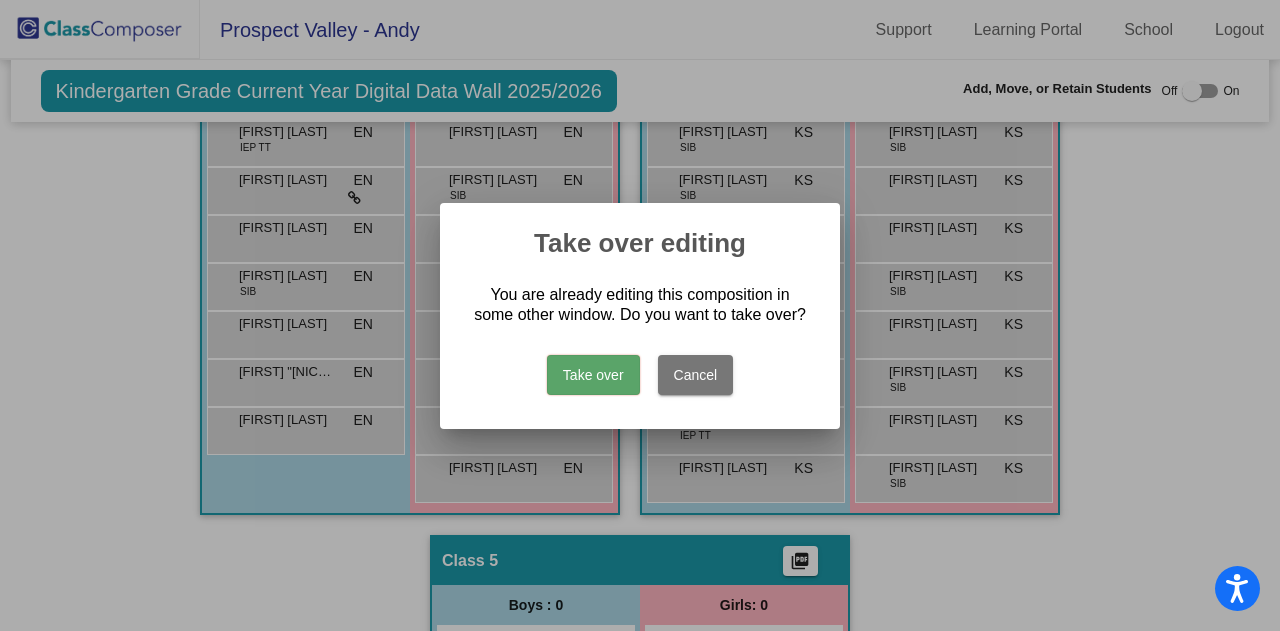 click on "Take over" at bounding box center (593, 375) 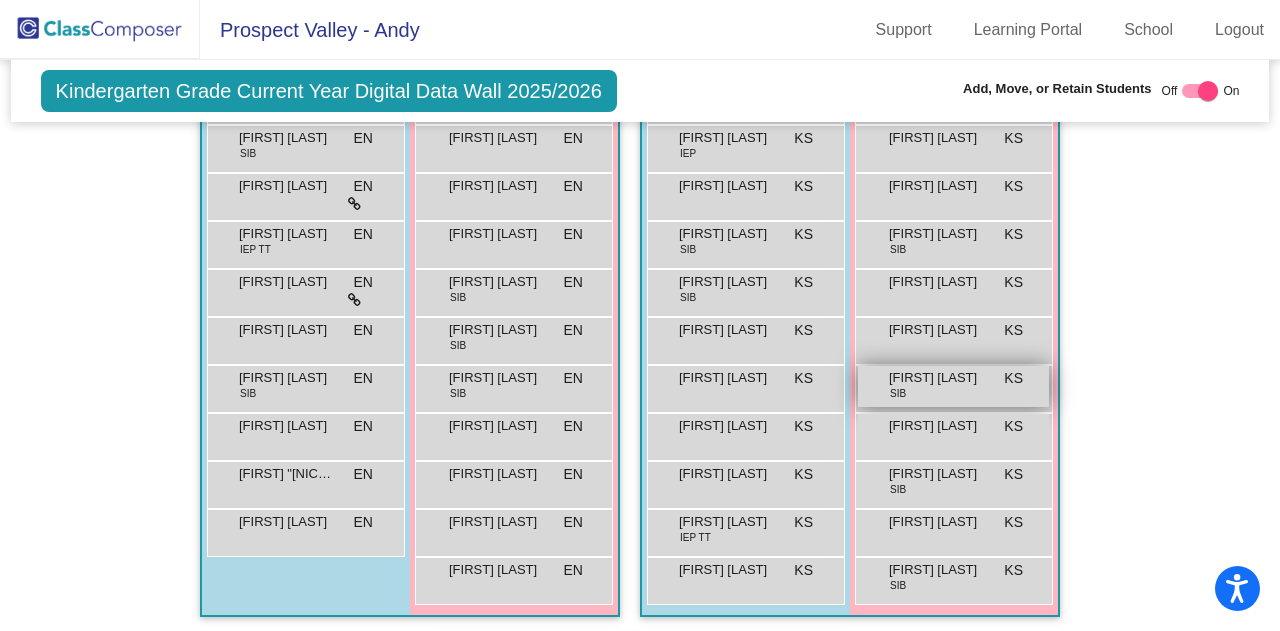 scroll, scrollTop: 1472, scrollLeft: 0, axis: vertical 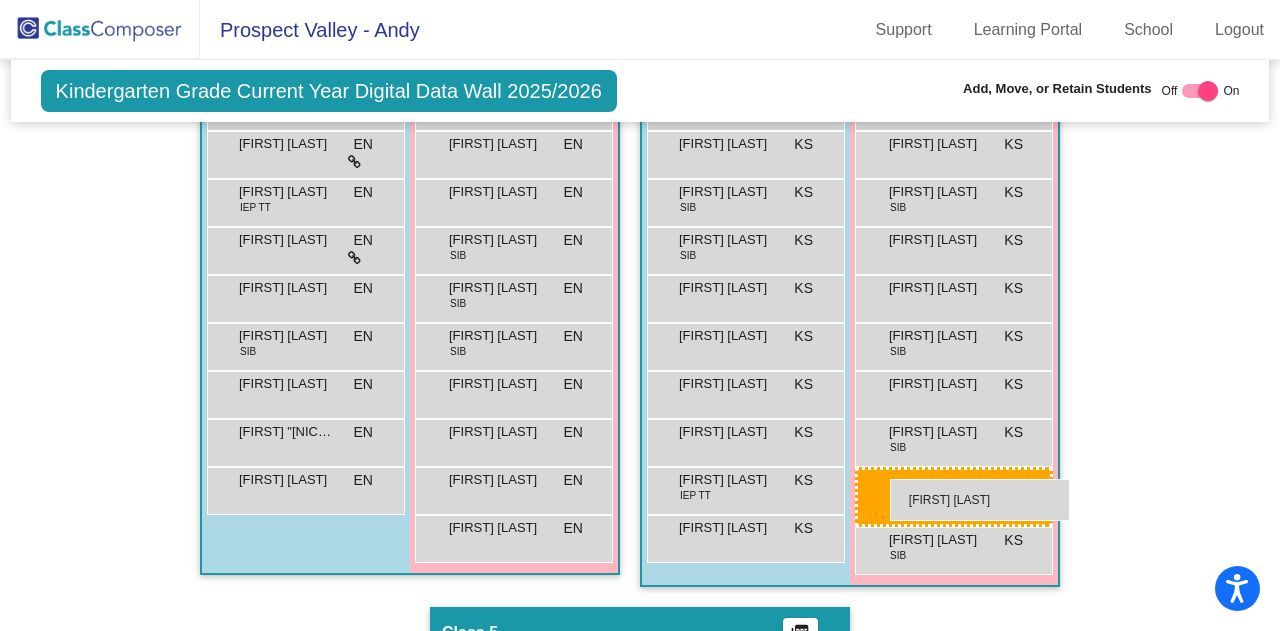 drag, startPoint x: 873, startPoint y: 469, endPoint x: 878, endPoint y: 481, distance: 13 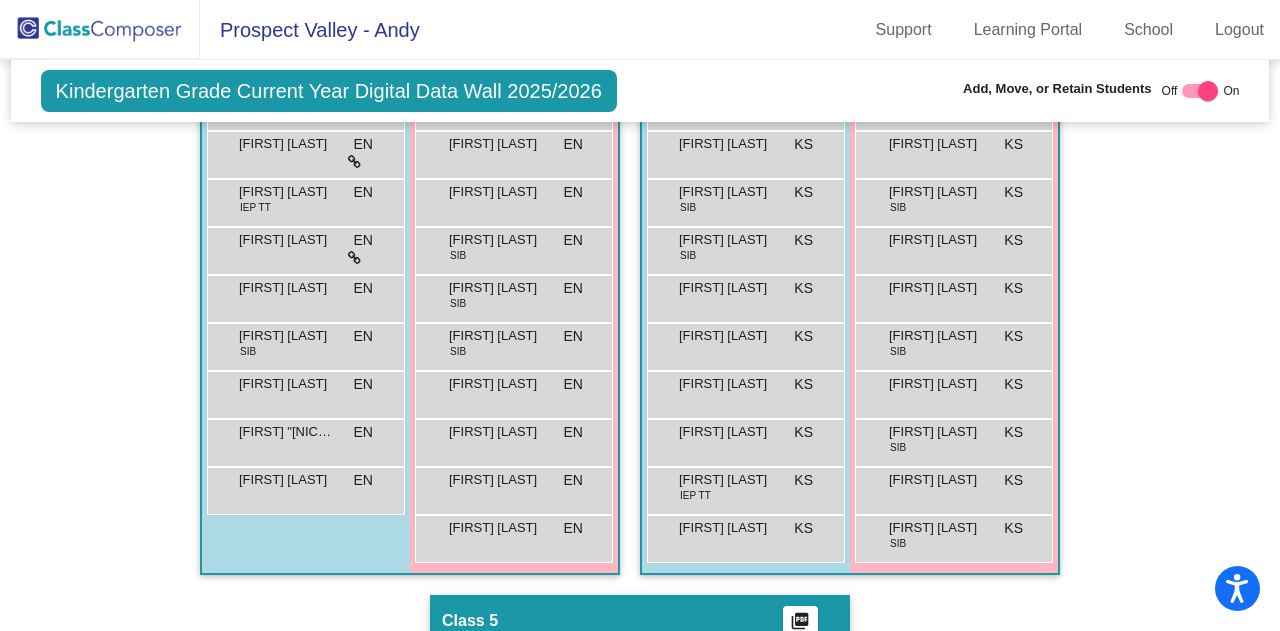 click on "[FIRST] [LAST] KS lock do_not_disturb_alt" at bounding box center [953, 488] 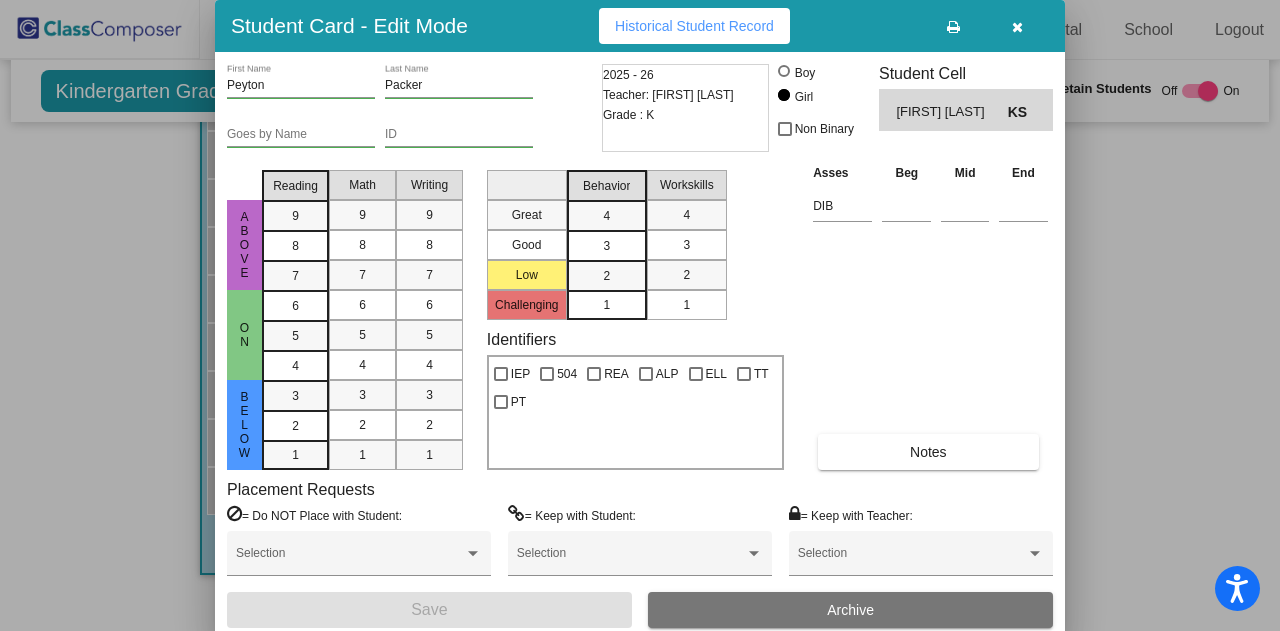 click at bounding box center [1017, 27] 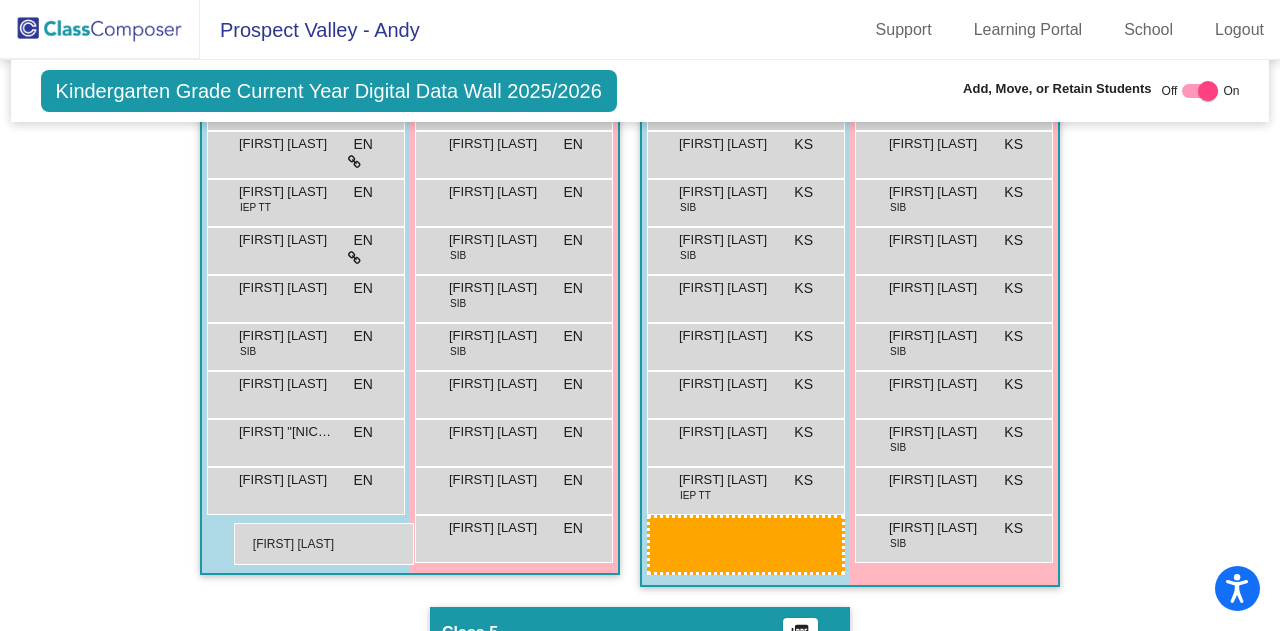 drag, startPoint x: 722, startPoint y: 541, endPoint x: 233, endPoint y: 523, distance: 489.33118 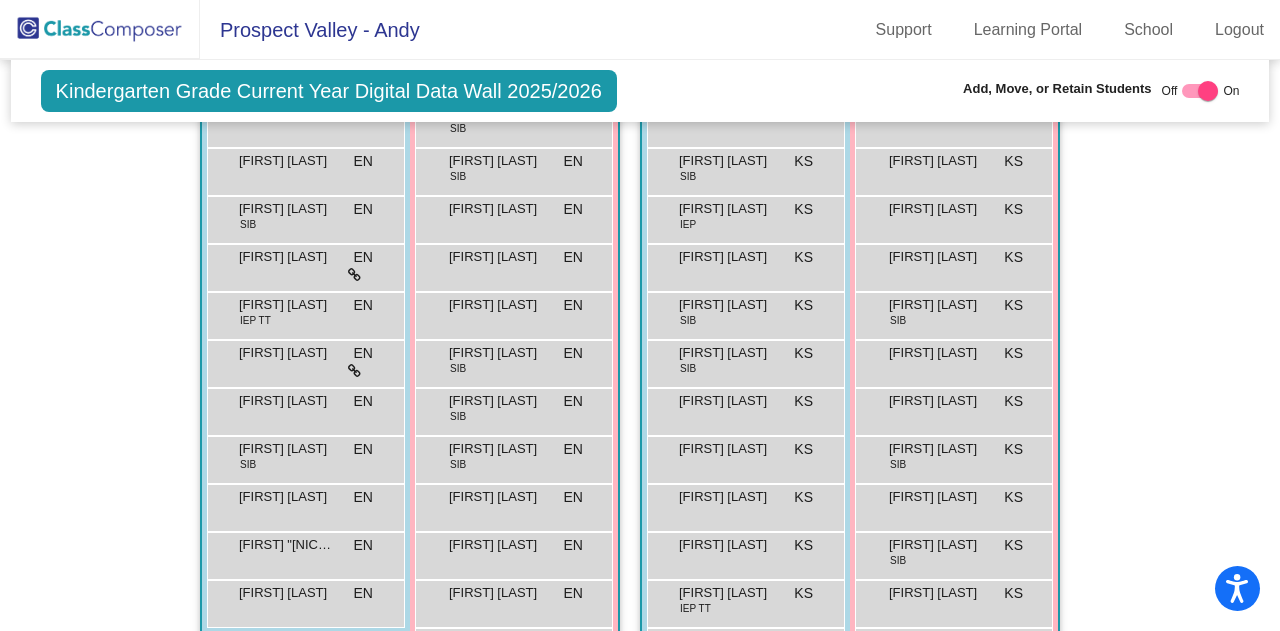 click on "Hallway   - Hallway Class  picture_as_pdf  Add Student  First Name Last Name Student Id  (Recommended)   Boy   Girl   Non Binary Add Close  Boys : 0    No Students   Girls: 0   No Students   Class 1   - DiCroce  picture_as_pdf [FIRST] [LAST]  Add Student  First Name Last Name Student Id  (Recommended)   Boy   Girl   Non Binary Add Close  Boys : 10  [FIRST] "[NICK]" [LAST] JD lock do_not_disturb_alt [FIRST] [LAST] JD lock do_not_disturb_alt [FIRST] [LAST] SIB JD lock do_not_disturb_alt [FIRST] [LAST] JD lock do_not_disturb_alt [FIRST] [LAST] SIB JD lock do_not_disturb_alt [FIRST] [LAST] IEP SIB JD lock do_not_disturb_alt [FIRST] [LAST] IEP JD lock do_not_disturb_alt [FIRST] [LAST] JD lock do_not_disturb_alt [FIRST] [LAST] SIB JD lock do_not_disturb_alt [FIRST] [LAST] JD lock do_not_disturb_alt Girls: 13 [FIRST] [LAST] SIB JD lock do_not_disturb_alt [FIRST] [LAST] JD lock do_not_disturb_alt [FIRST] [LAST] JD lock do_not_disturb_alt [FIRST] [LAST] JD lock do_not_disturb_alt [FIRST] [LAST] SIB JD lock do_not_disturb_alt JD JD" 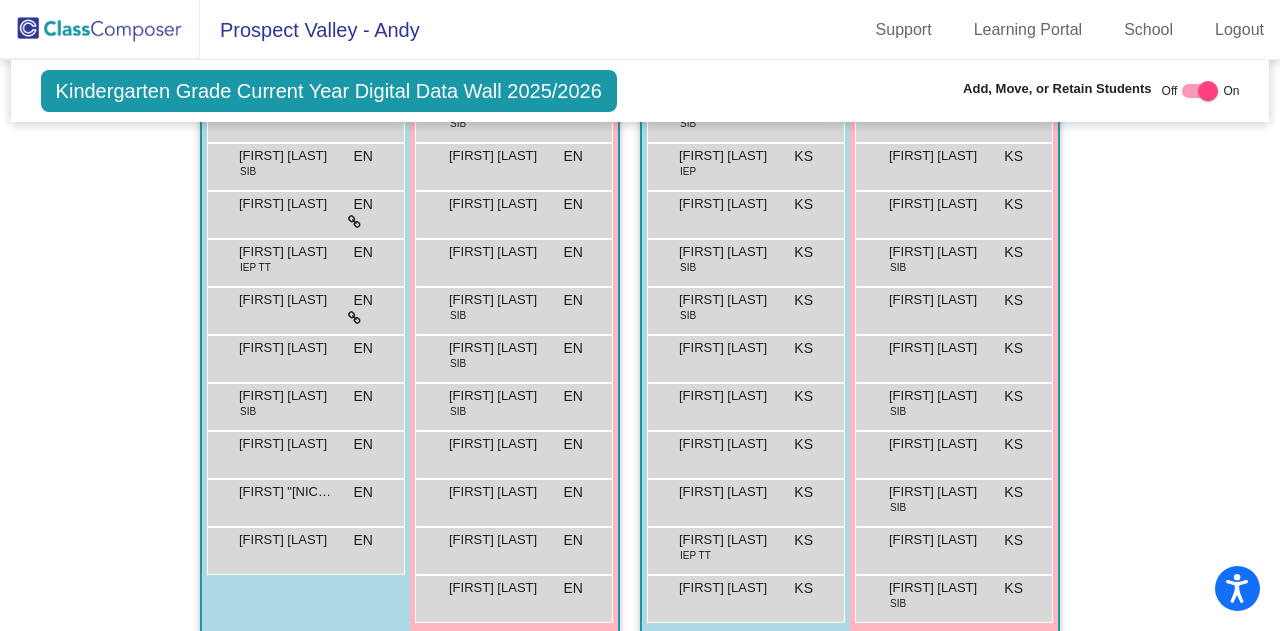 scroll, scrollTop: 1414, scrollLeft: 0, axis: vertical 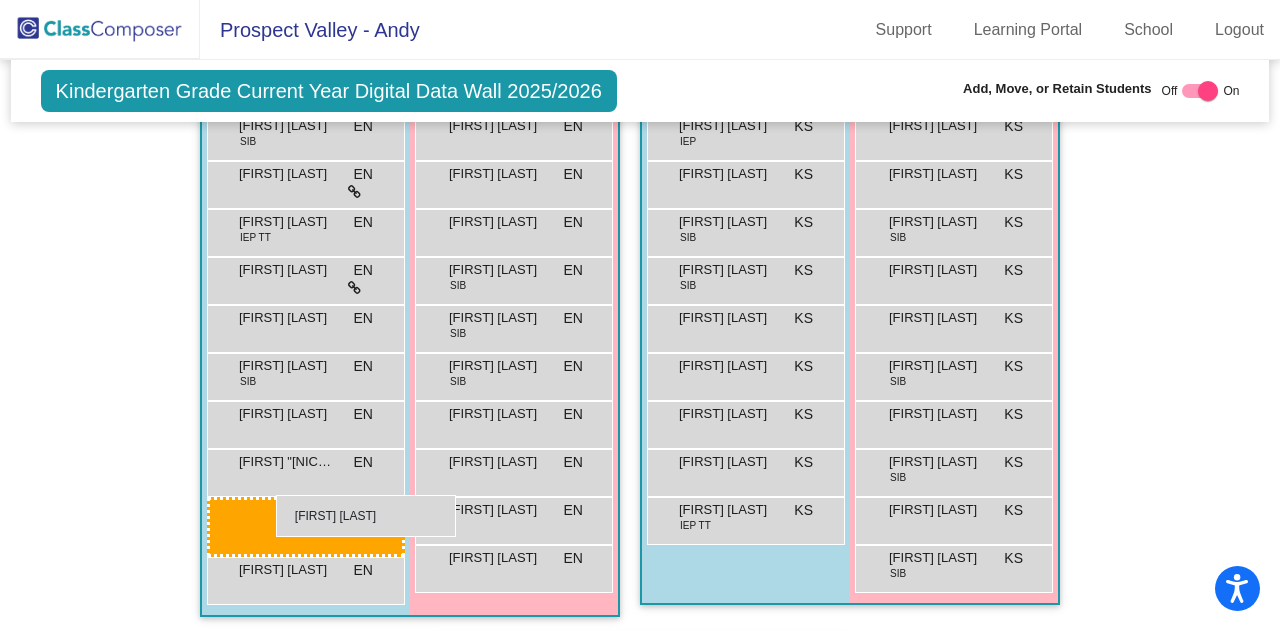 drag, startPoint x: 720, startPoint y: 595, endPoint x: 276, endPoint y: 495, distance: 455.12195 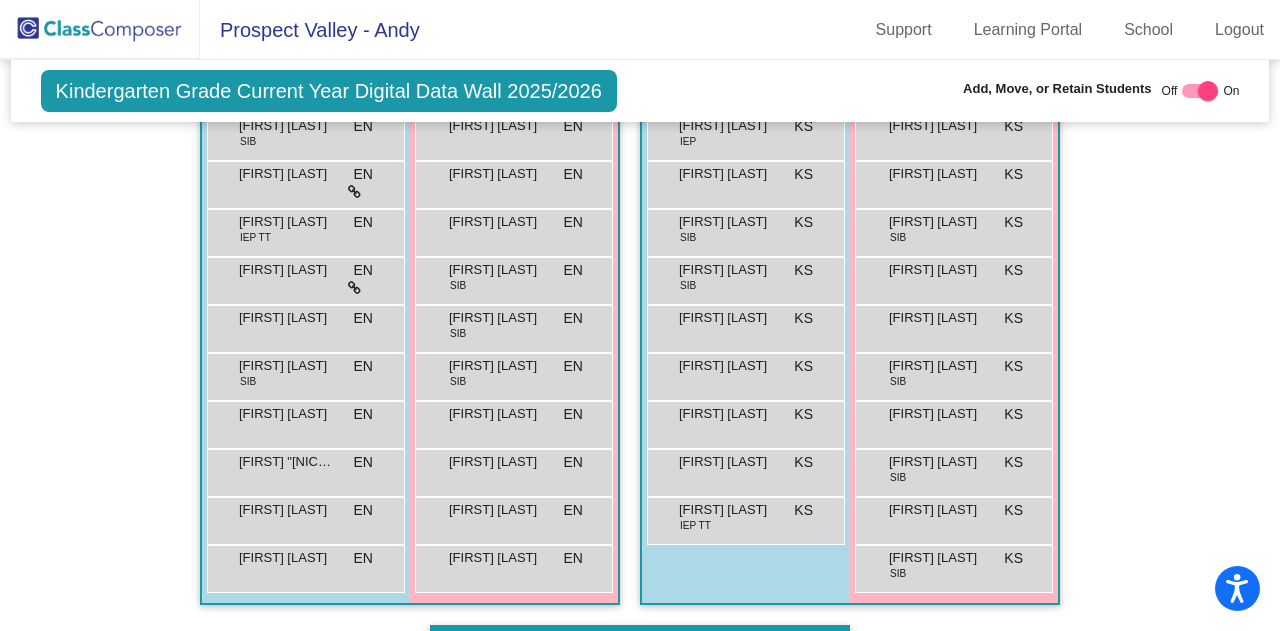 click on "Hallway   - Hallway Class  picture_as_pdf  Add Student  First Name Last Name Student Id  (Recommended)   Boy   Girl   Non Binary Add Close  Boys : 0    No Students   Girls: 0   No Students   Class 1   - DiCroce  picture_as_pdf [FIRST] [LAST]  Add Student  First Name Last Name Student Id  (Recommended)   Boy   Girl   Non Binary Add Close  Boys : 10  [FIRST] "[NICK]" [LAST] JD lock do_not_disturb_alt [FIRST] [LAST] JD lock do_not_disturb_alt [FIRST] [LAST] SIB JD lock do_not_disturb_alt [FIRST] [LAST] JD lock do_not_disturb_alt [FIRST] [LAST] SIB JD lock do_not_disturb_alt [FIRST] [LAST] IEP SIB JD lock do_not_disturb_alt [FIRST] [LAST] IEP JD lock do_not_disturb_alt [FIRST] [LAST] JD lock do_not_disturb_alt [FIRST] [LAST] SIB JD lock do_not_disturb_alt [FIRST] [LAST] JD lock do_not_disturb_alt Girls: 13 [FIRST] [LAST] SIB JD lock do_not_disturb_alt [FIRST] [LAST] JD lock do_not_disturb_alt [FIRST] [LAST] JD lock do_not_disturb_alt [FIRST] [LAST] JD lock do_not_disturb_alt [FIRST] [LAST] SIB JD lock do_not_disturb_alt JD JD" 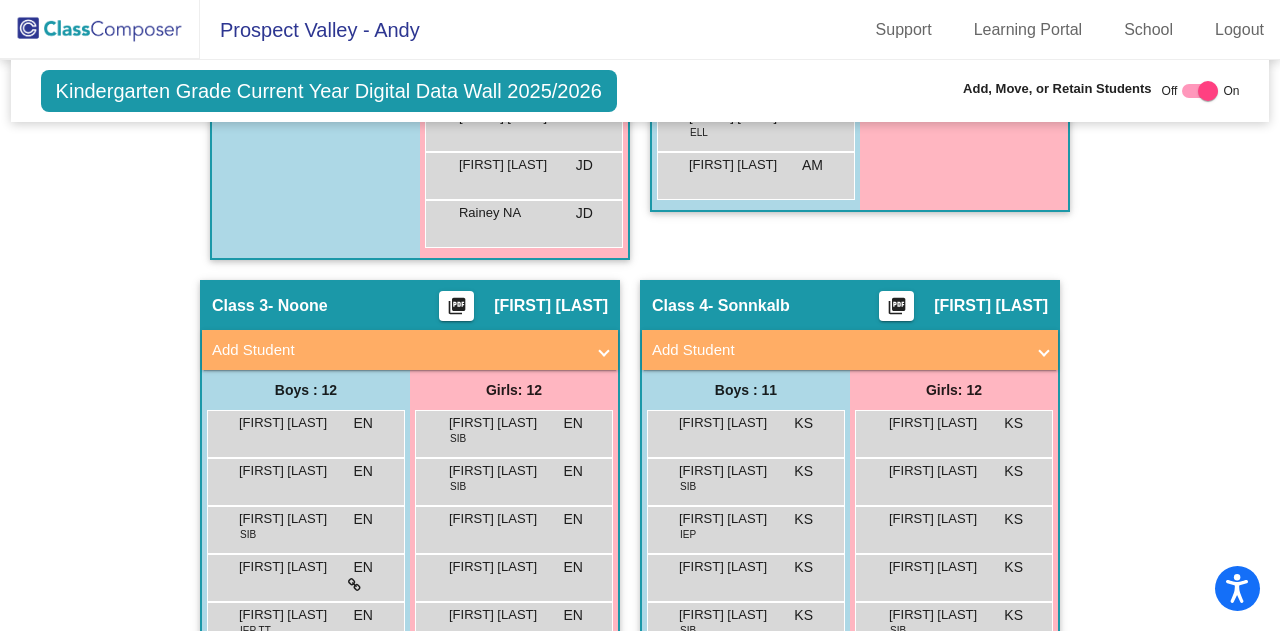 scroll, scrollTop: 1048, scrollLeft: 0, axis: vertical 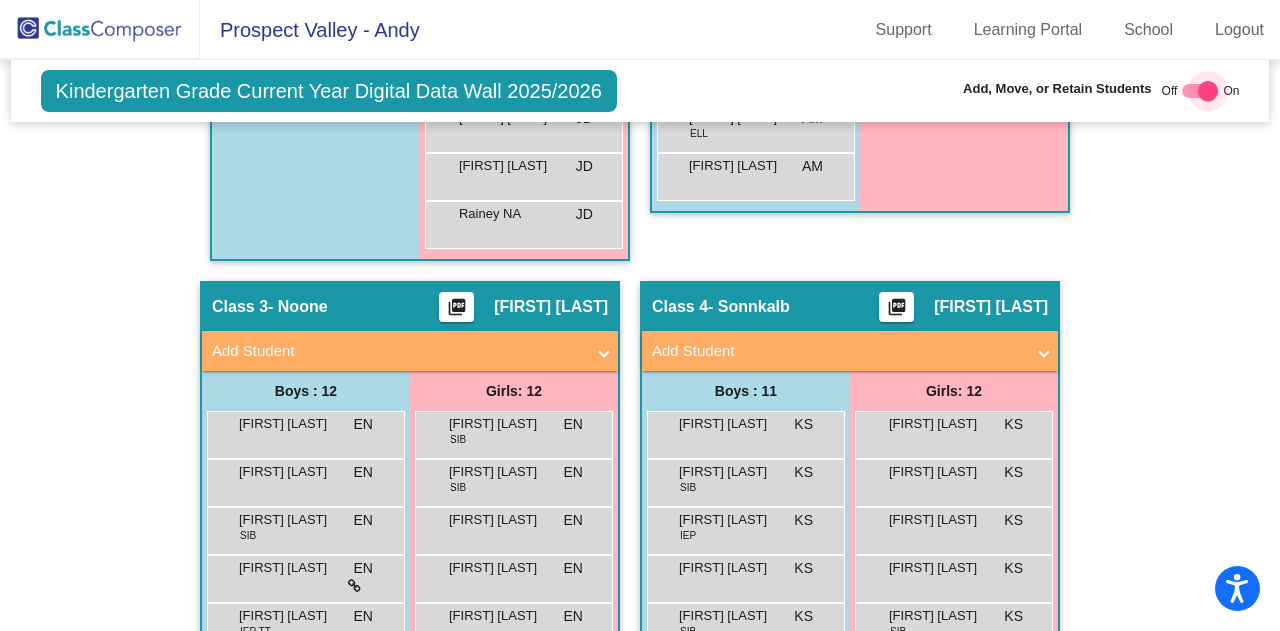click at bounding box center [1200, 91] 